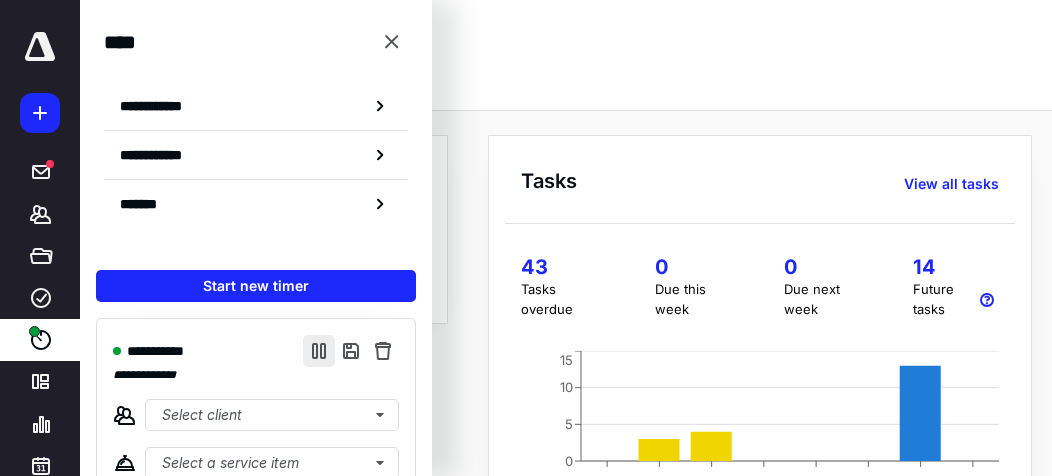 scroll, scrollTop: 0, scrollLeft: 0, axis: both 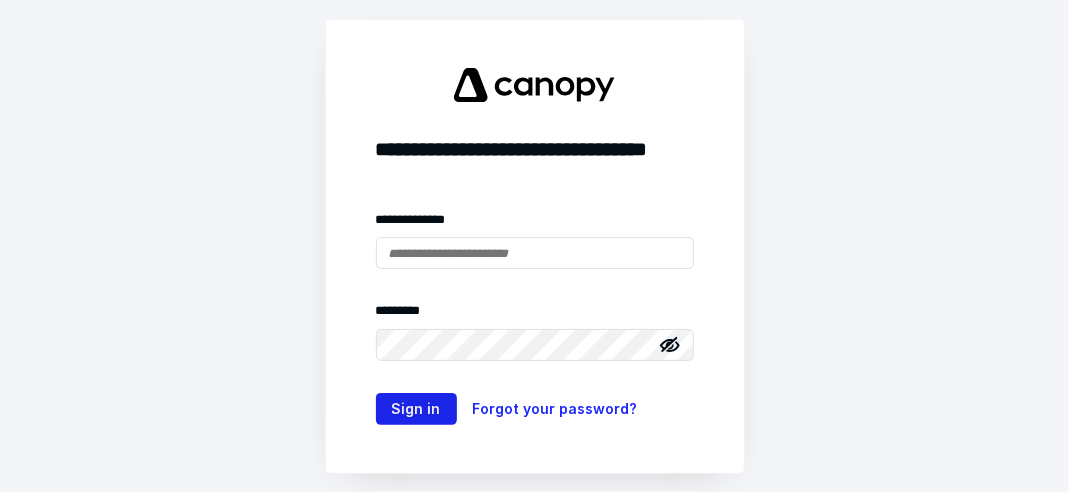 type on "**********" 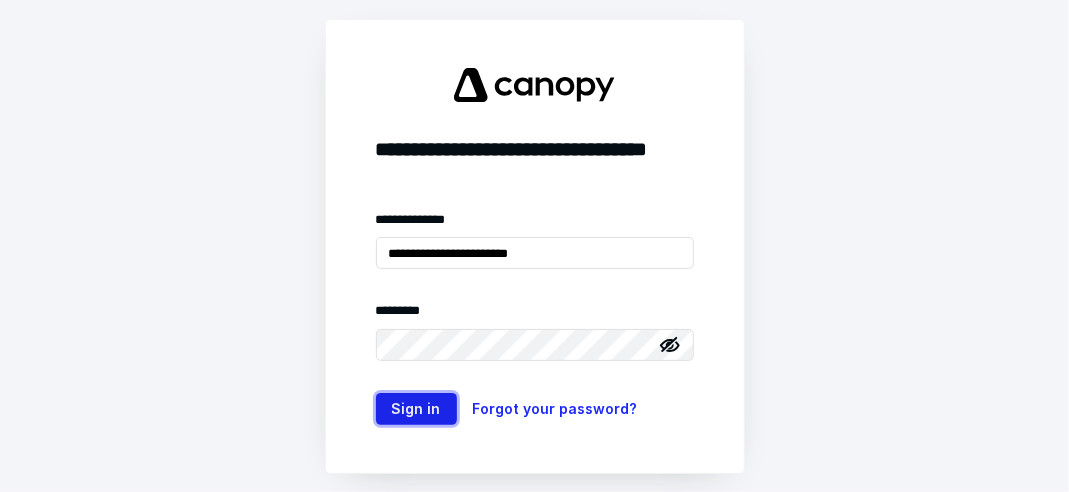 click on "Sign in" at bounding box center (416, 409) 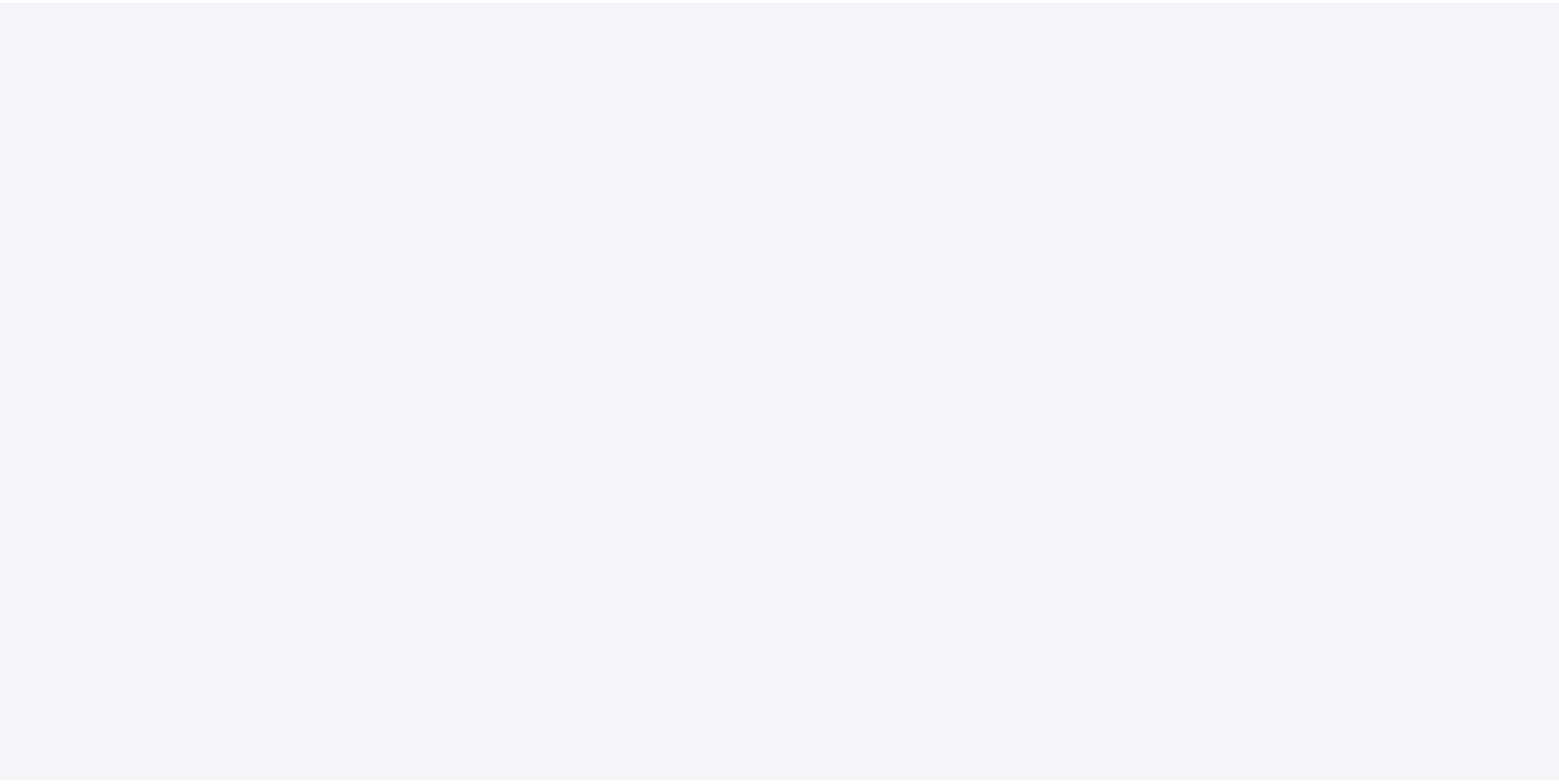 scroll, scrollTop: 0, scrollLeft: 0, axis: both 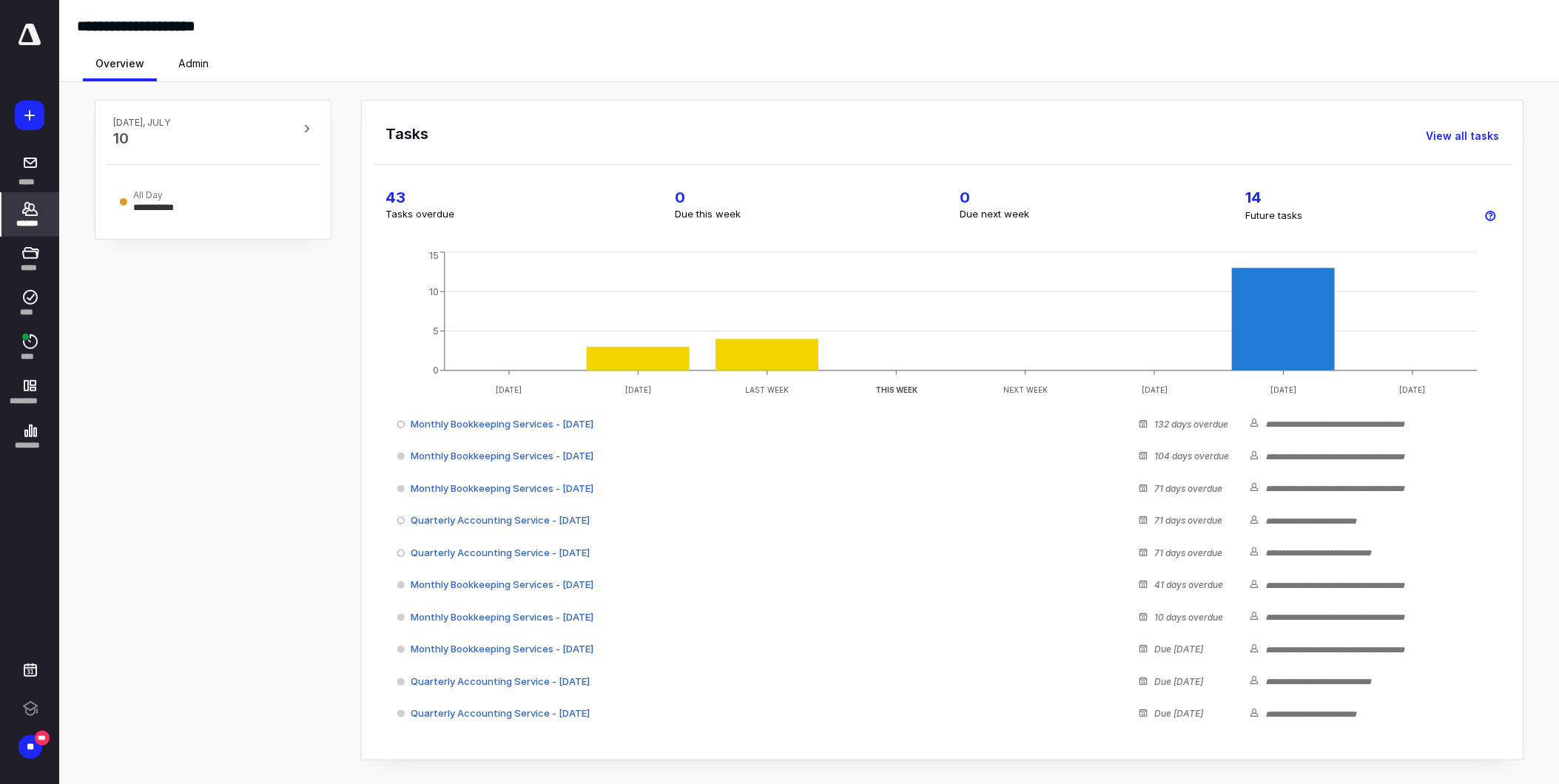 click on "*******" at bounding box center (30, 223) 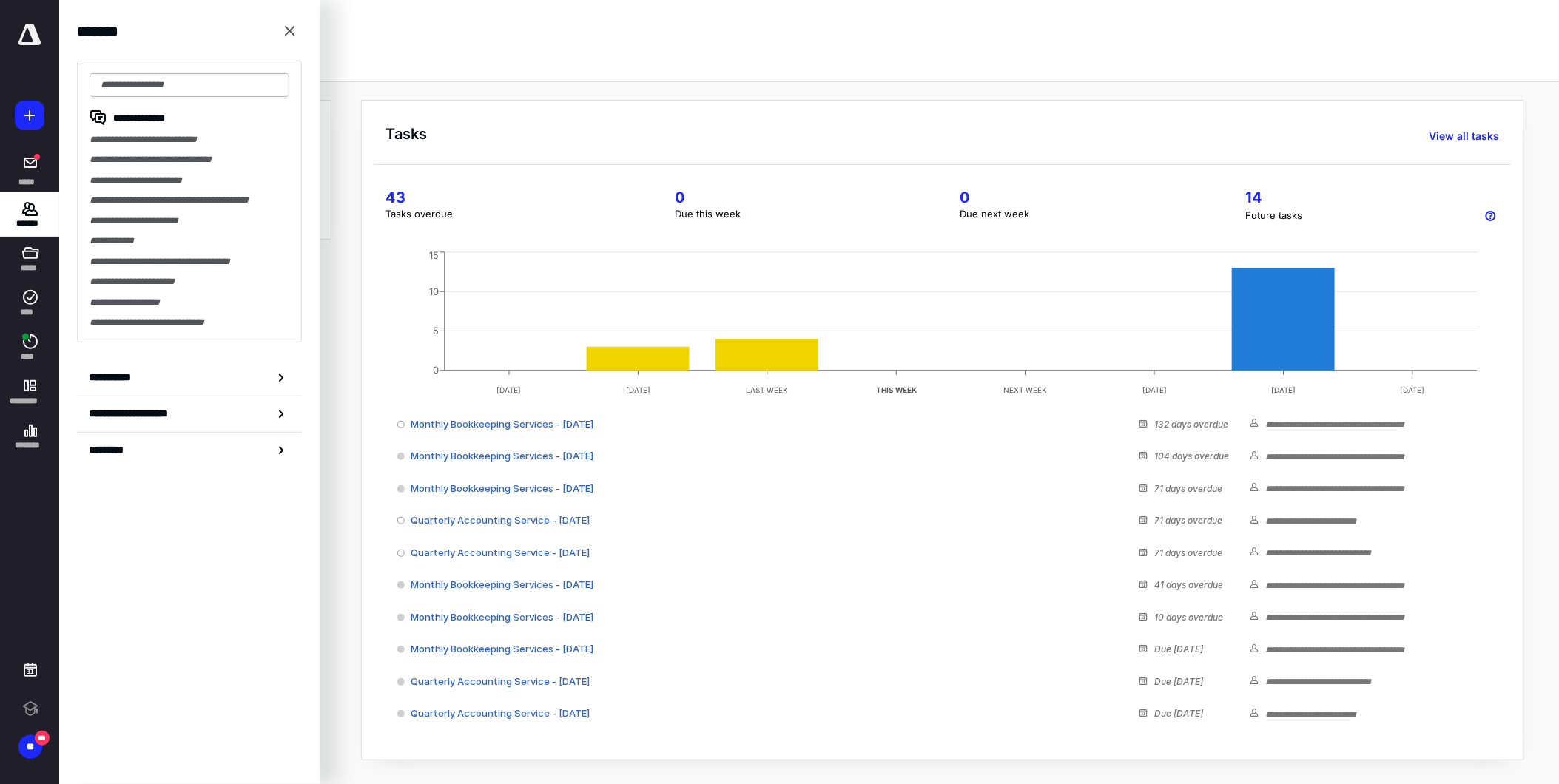 click at bounding box center (189, 85) 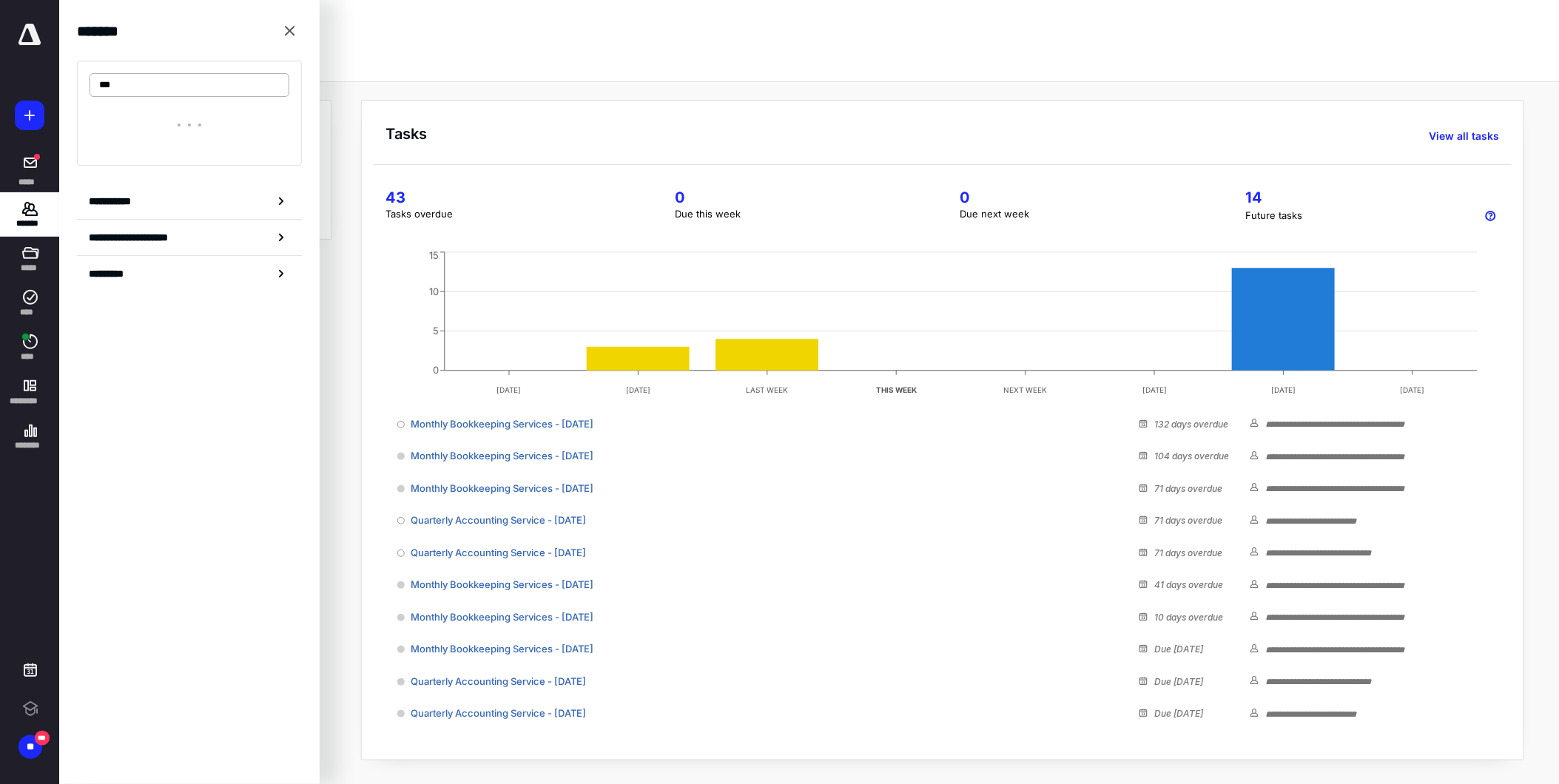 type on "***" 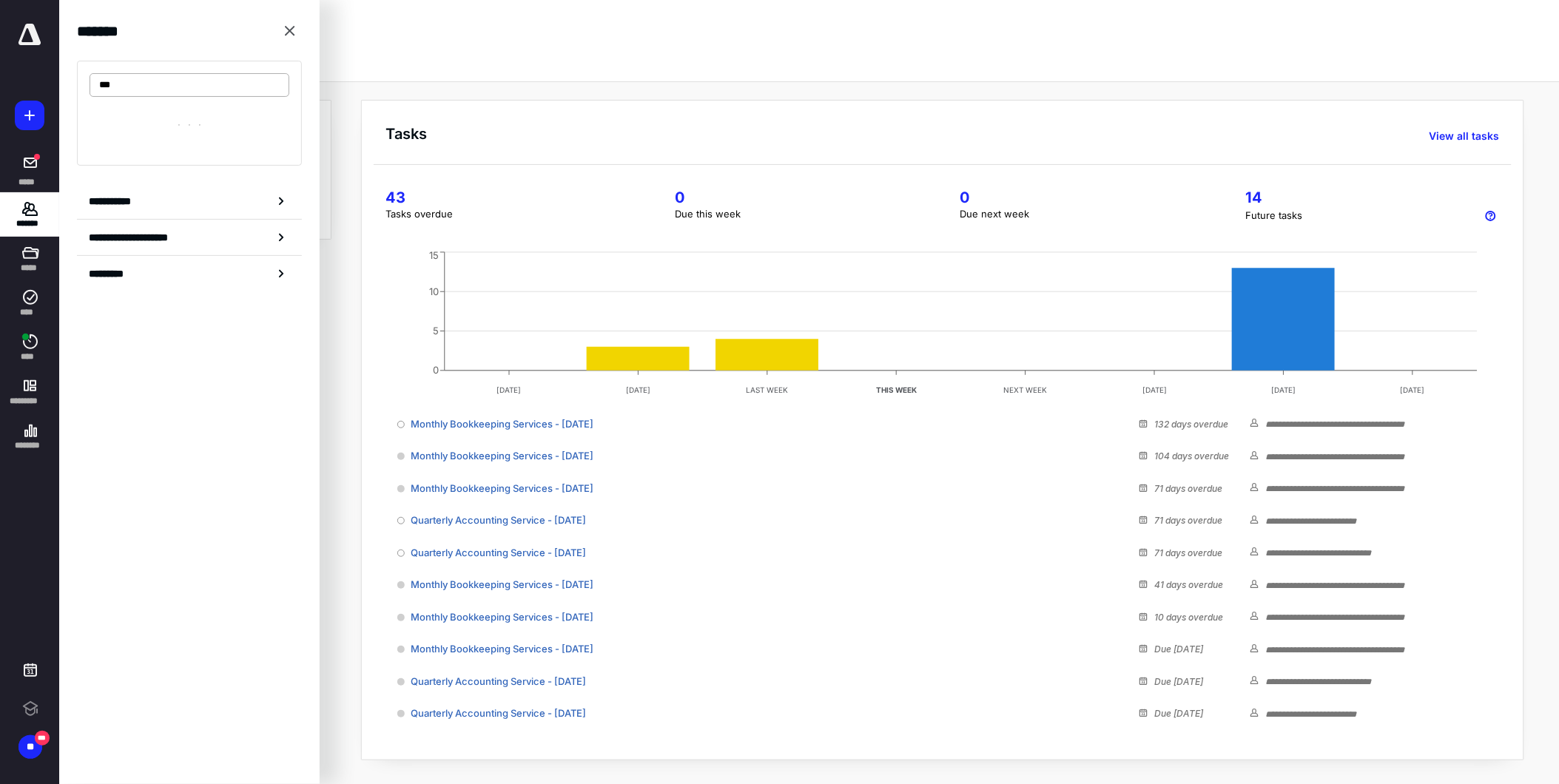 scroll, scrollTop: 0, scrollLeft: 0, axis: both 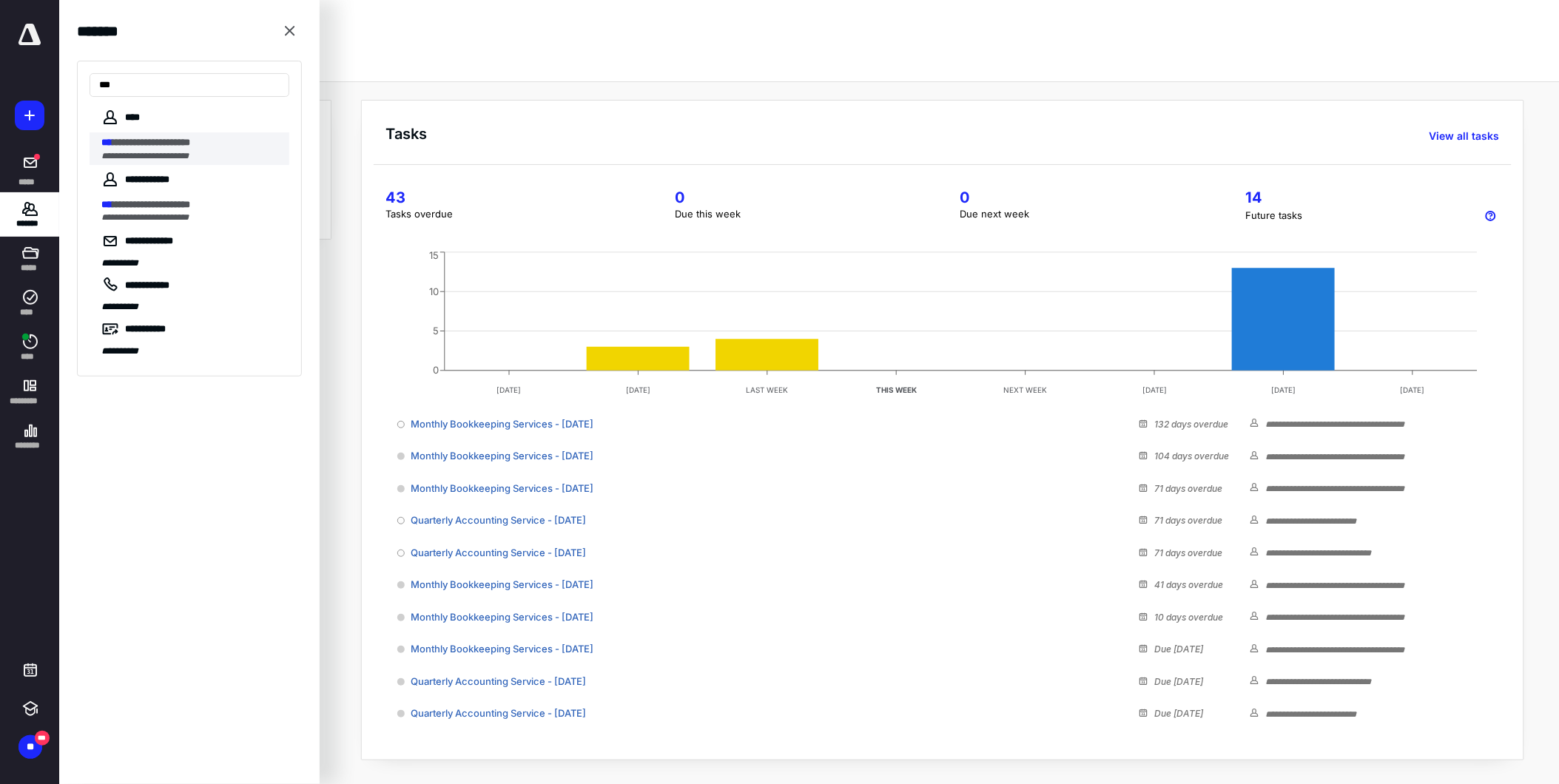 click on "**********" at bounding box center (151, 142) 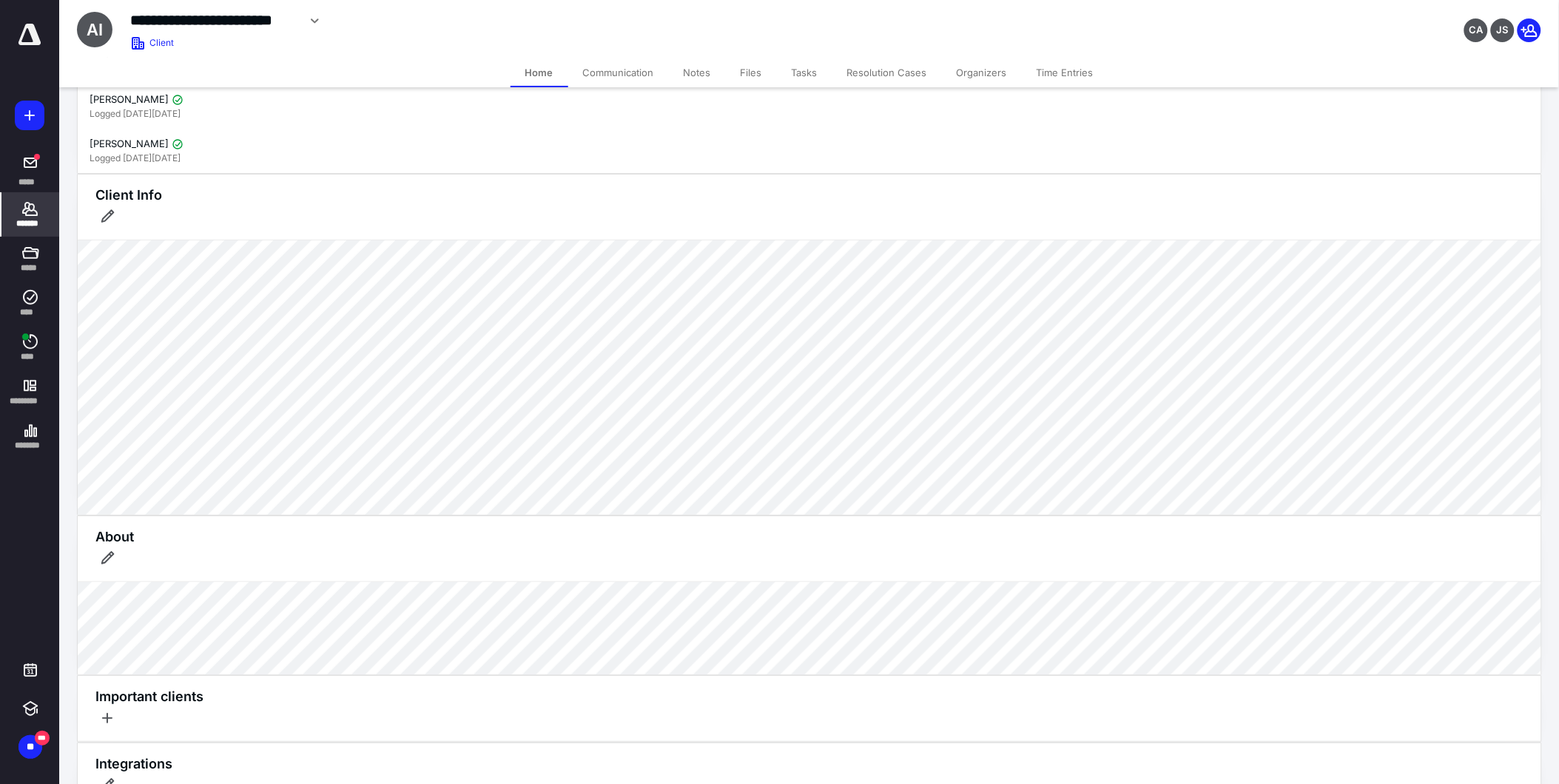 click on "Files" at bounding box center [751, 72] 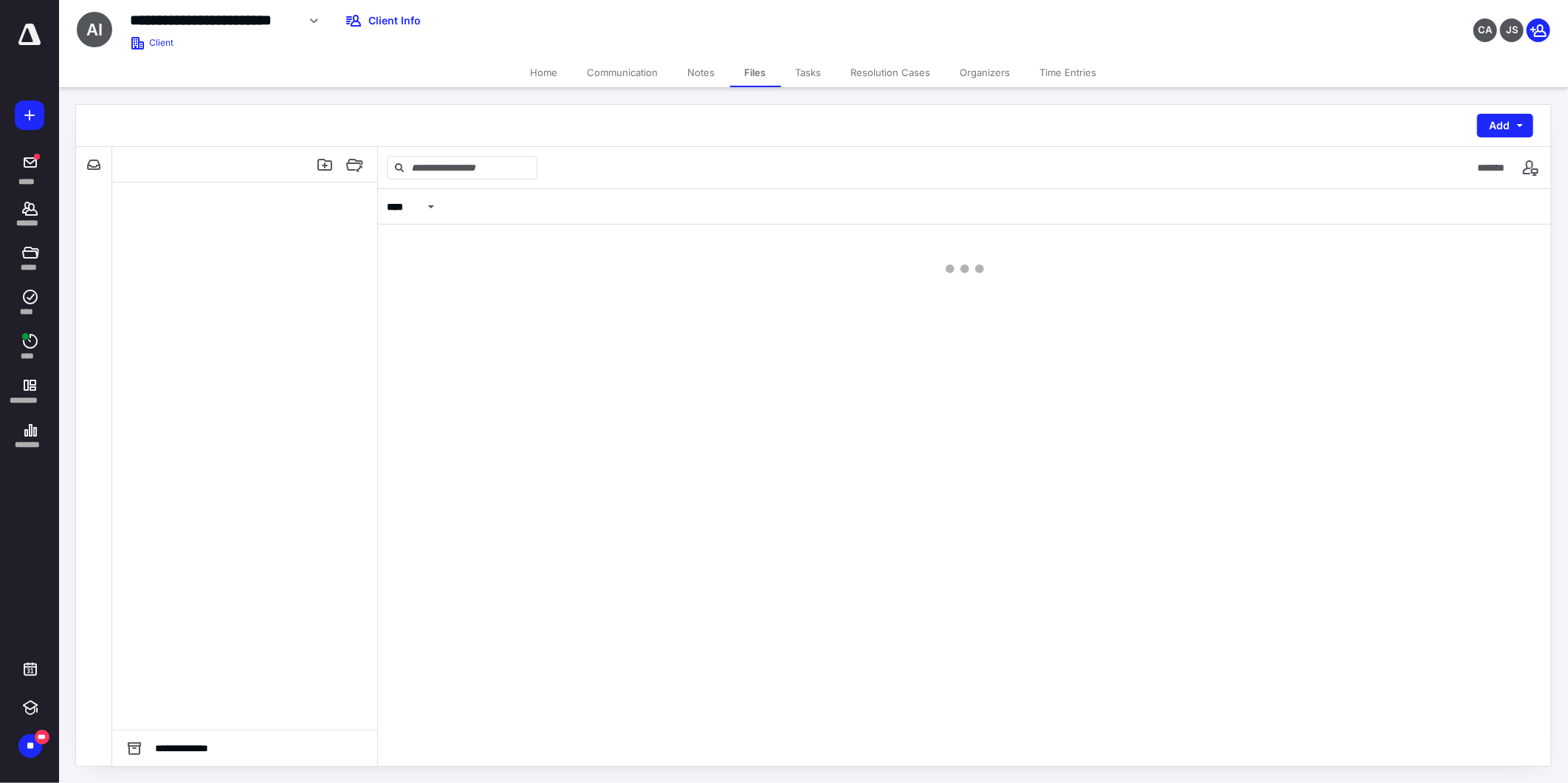 click on "Tasks" at bounding box center (808, 72) 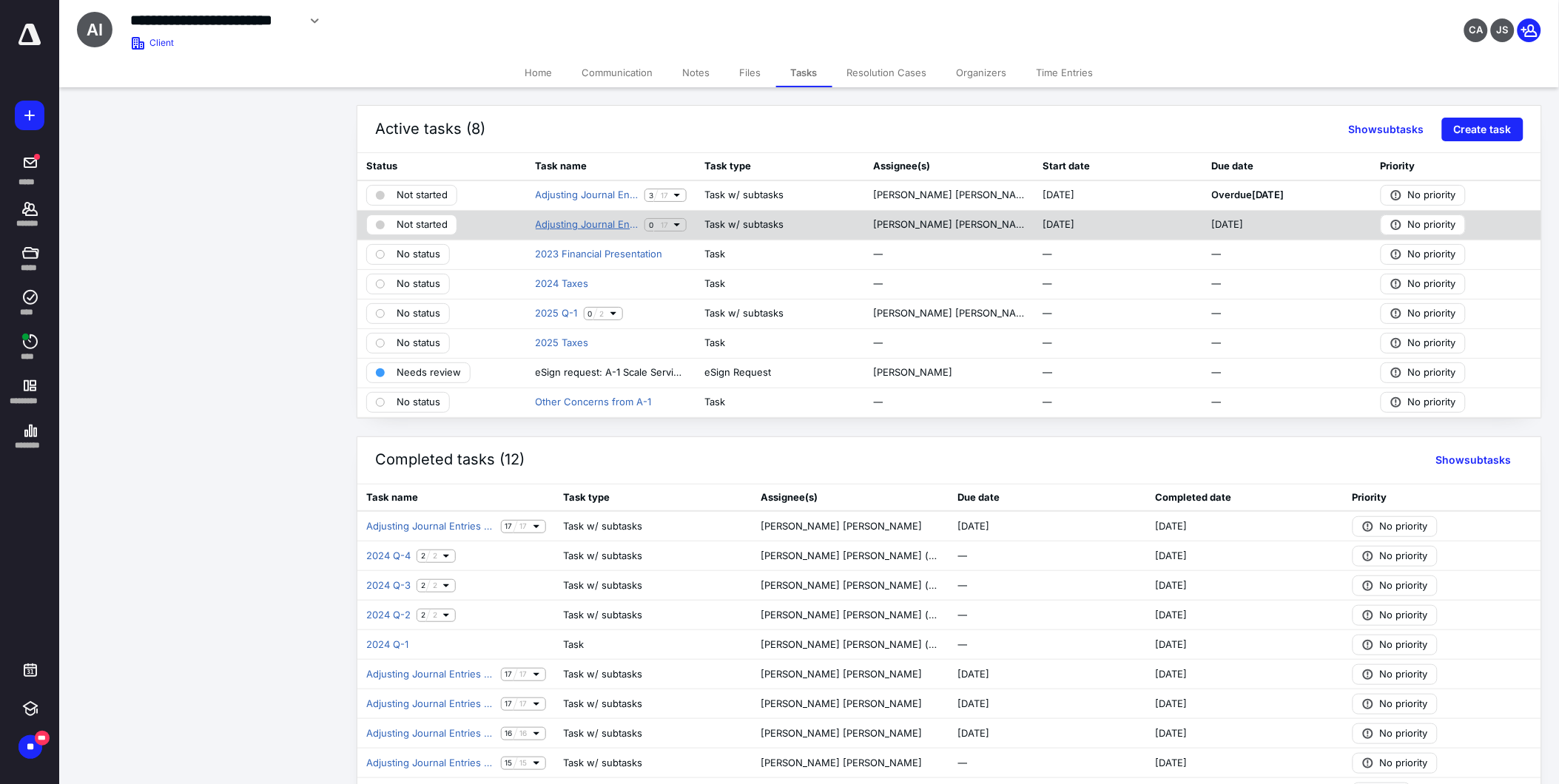 click on "Adjusting Journal Entries Q2 2025" at bounding box center (587, 225) 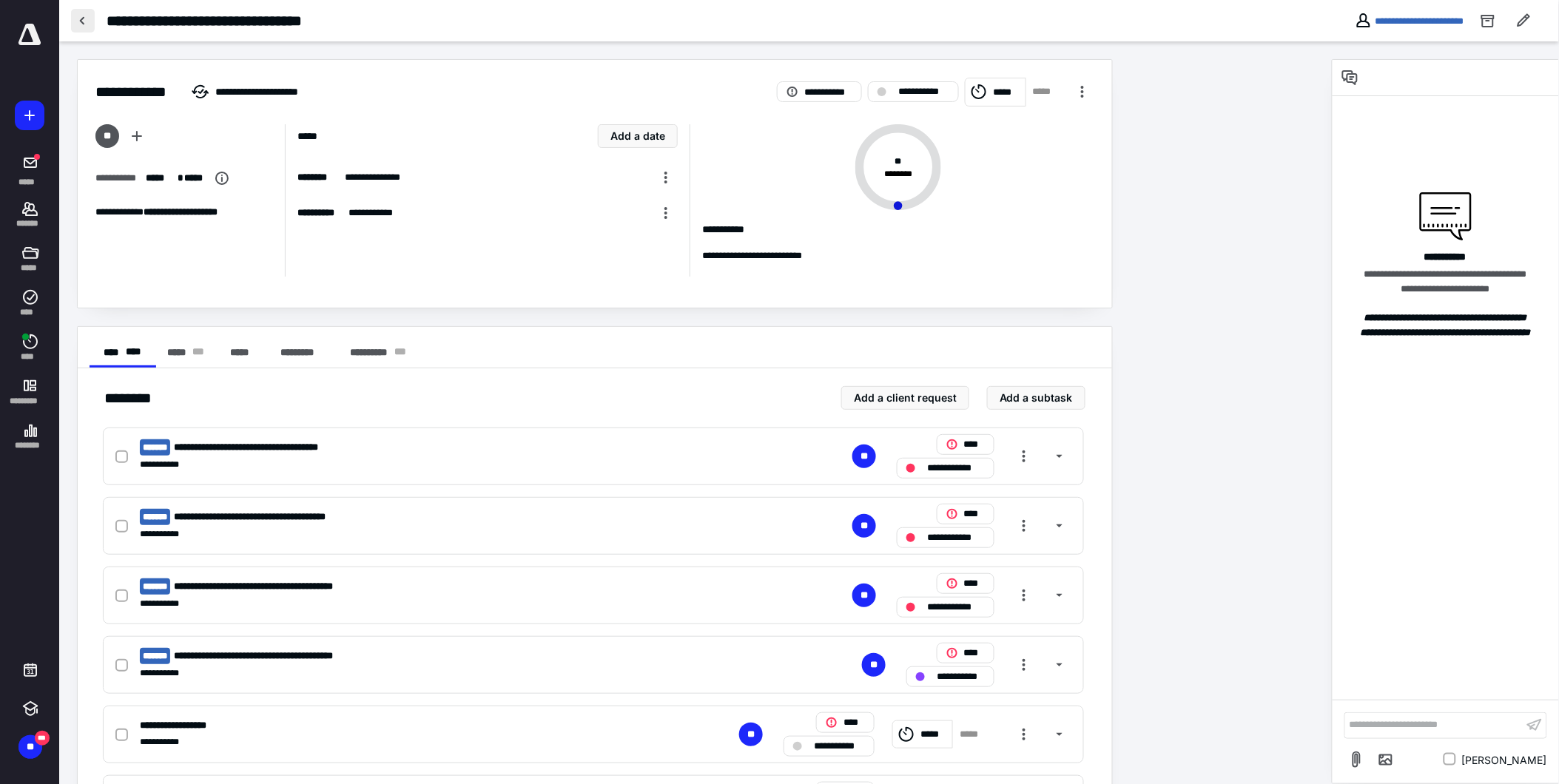 click at bounding box center (83, 21) 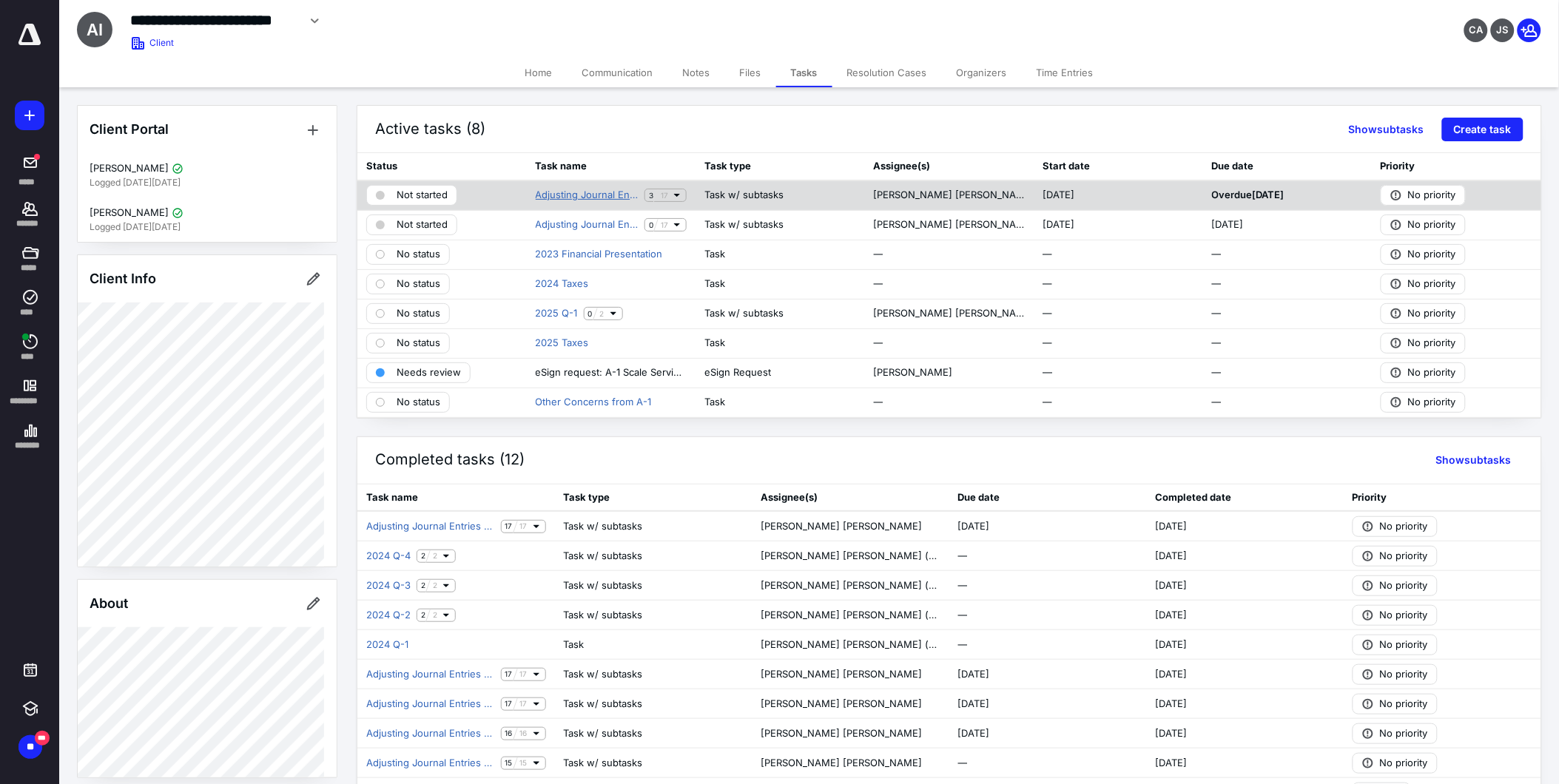 click on "Adjusting Journal Entries Q1 2025" at bounding box center [587, 195] 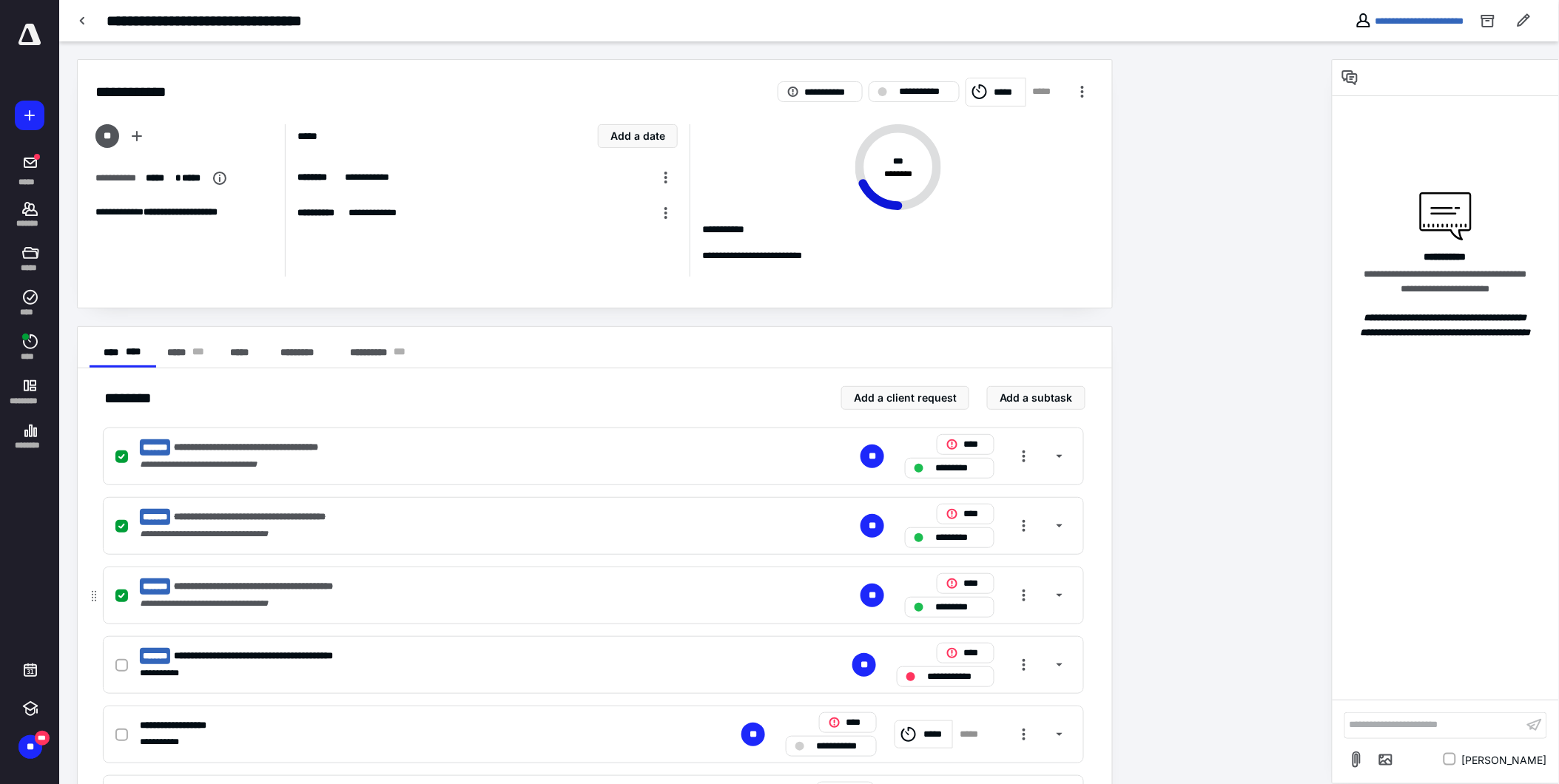 scroll, scrollTop: 246, scrollLeft: 0, axis: vertical 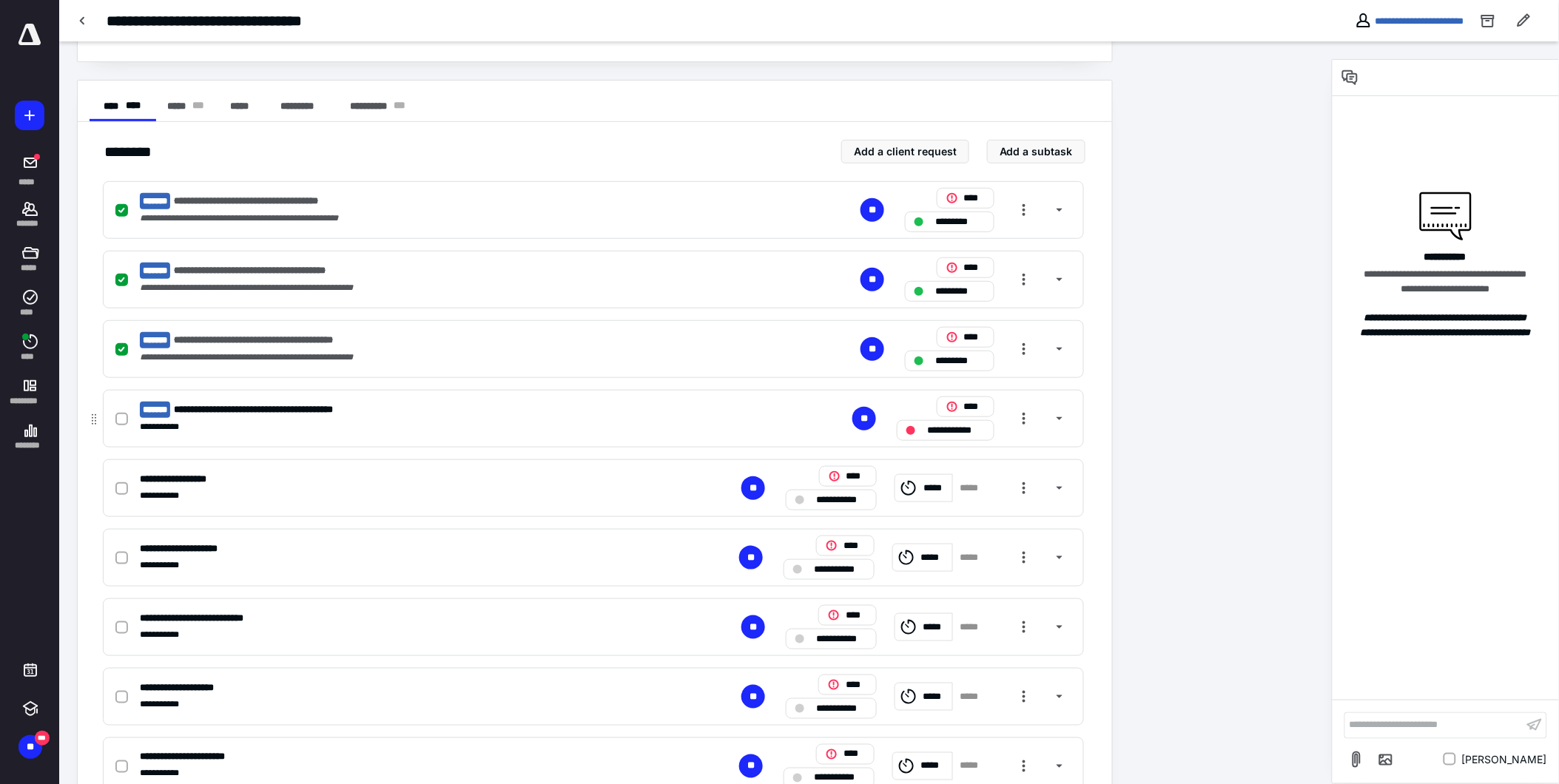click on "**********" at bounding box center [399, 427] 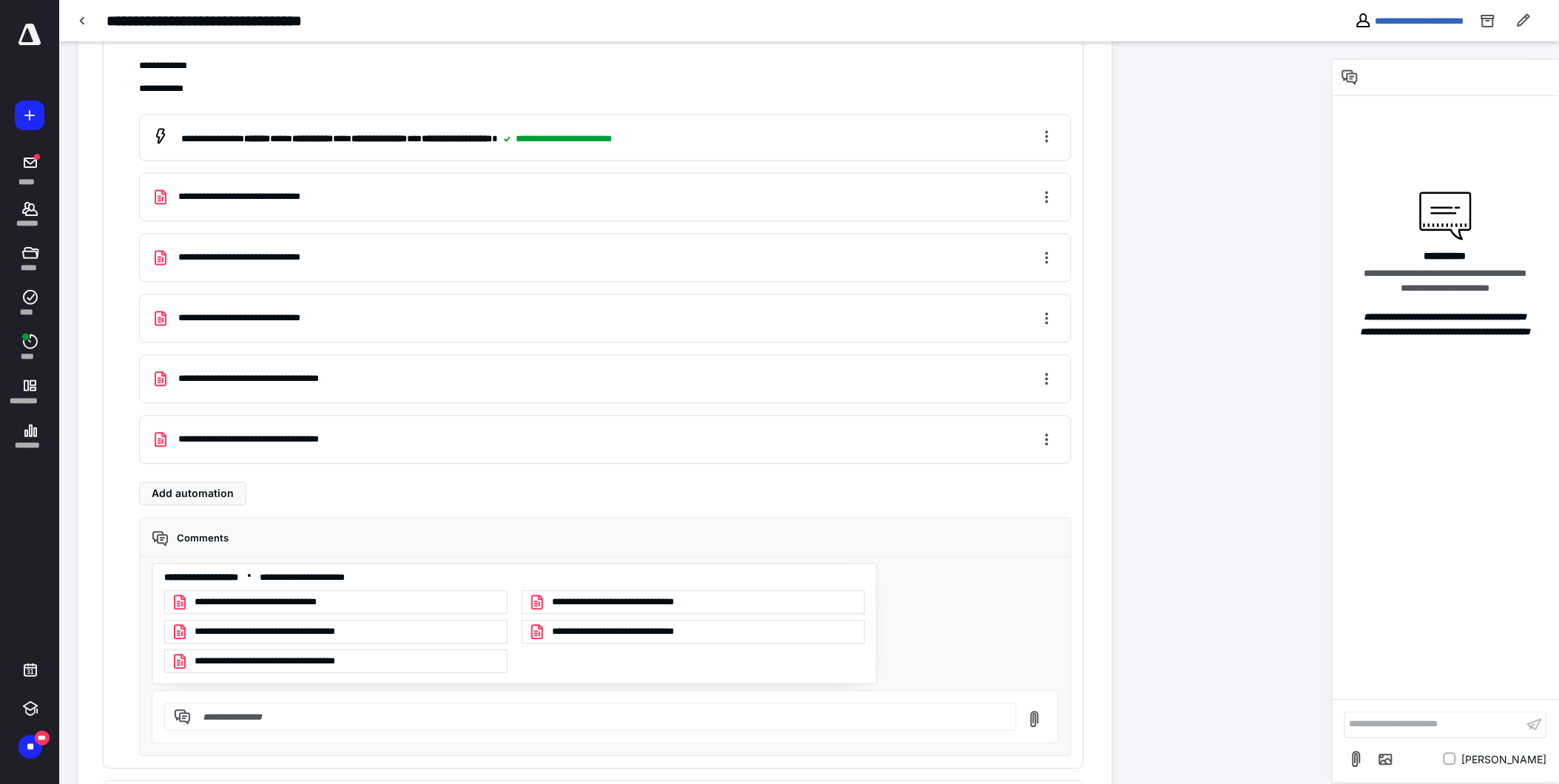 scroll, scrollTop: 1068, scrollLeft: 0, axis: vertical 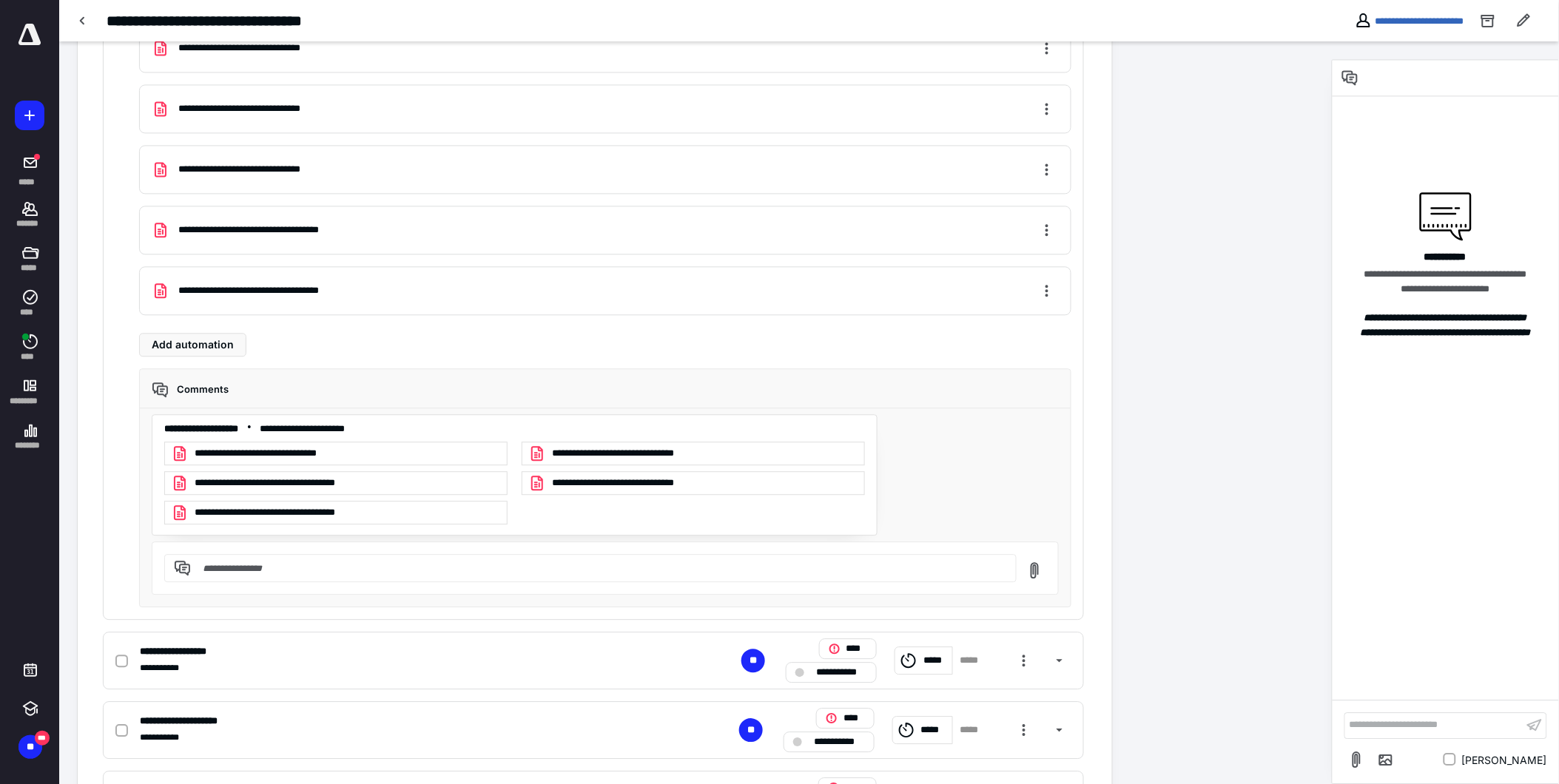 click on "**********" at bounding box center (336, 453) 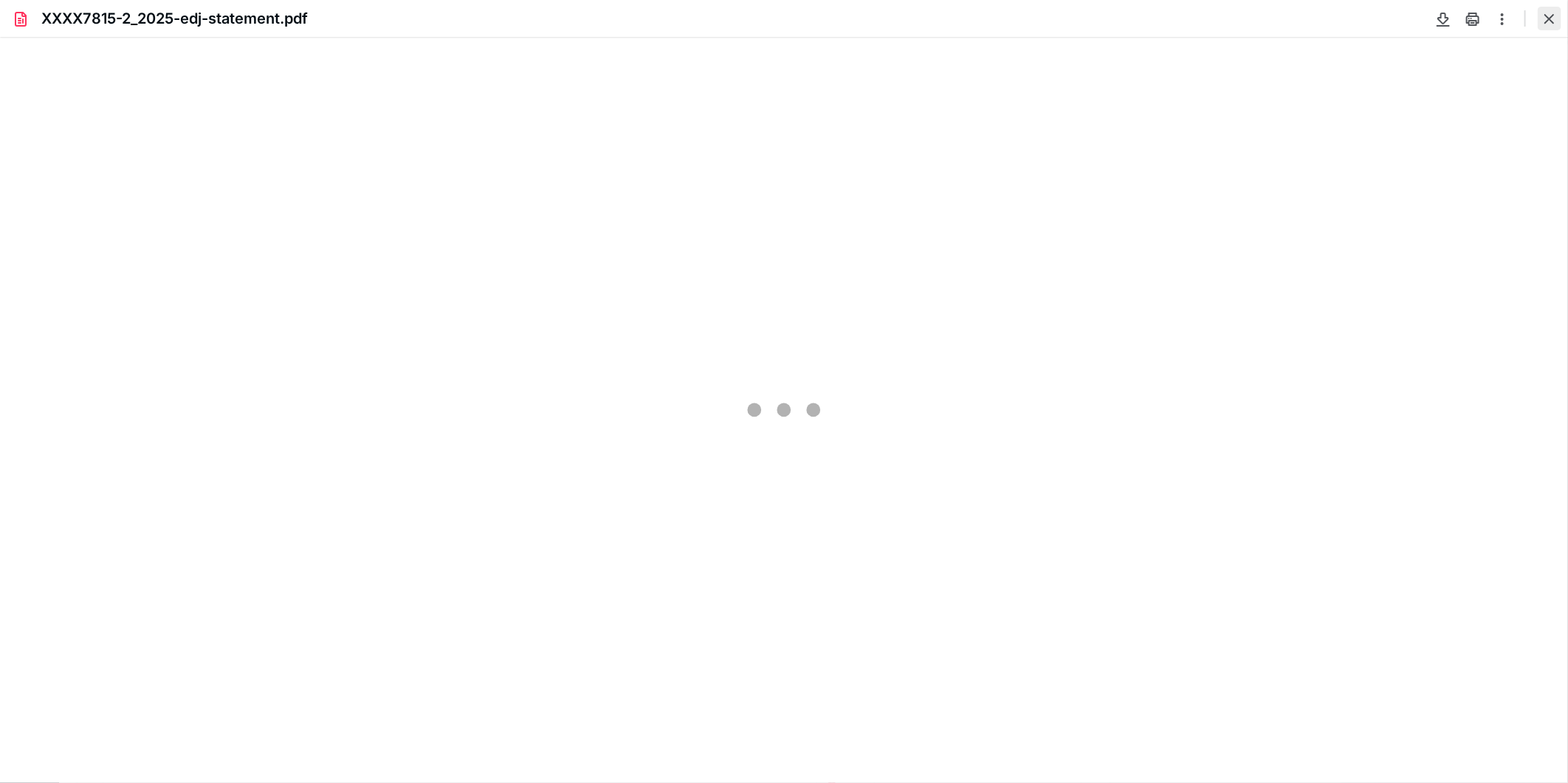 click at bounding box center (1550, 18) 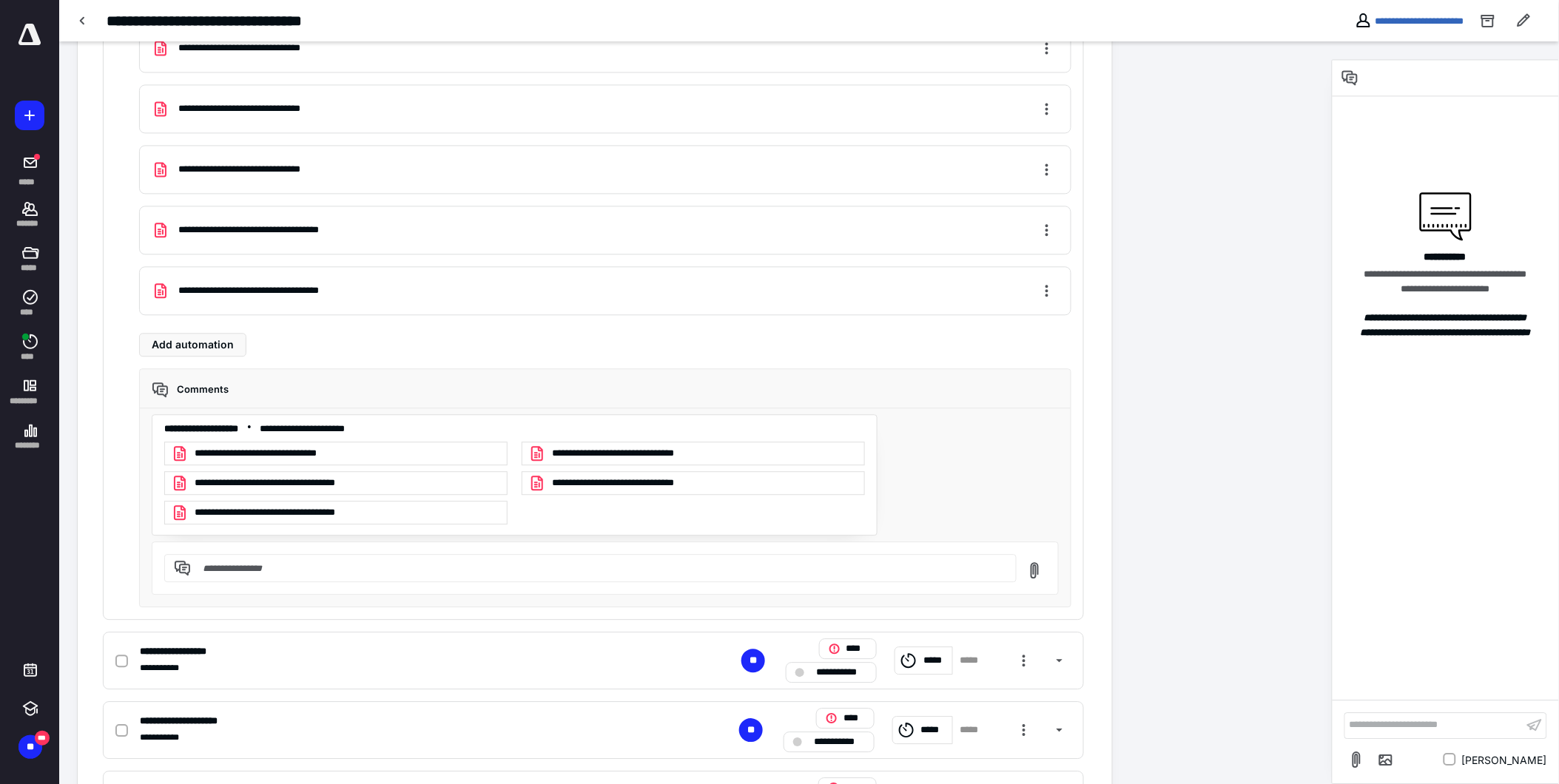 click at bounding box center (599, 568) 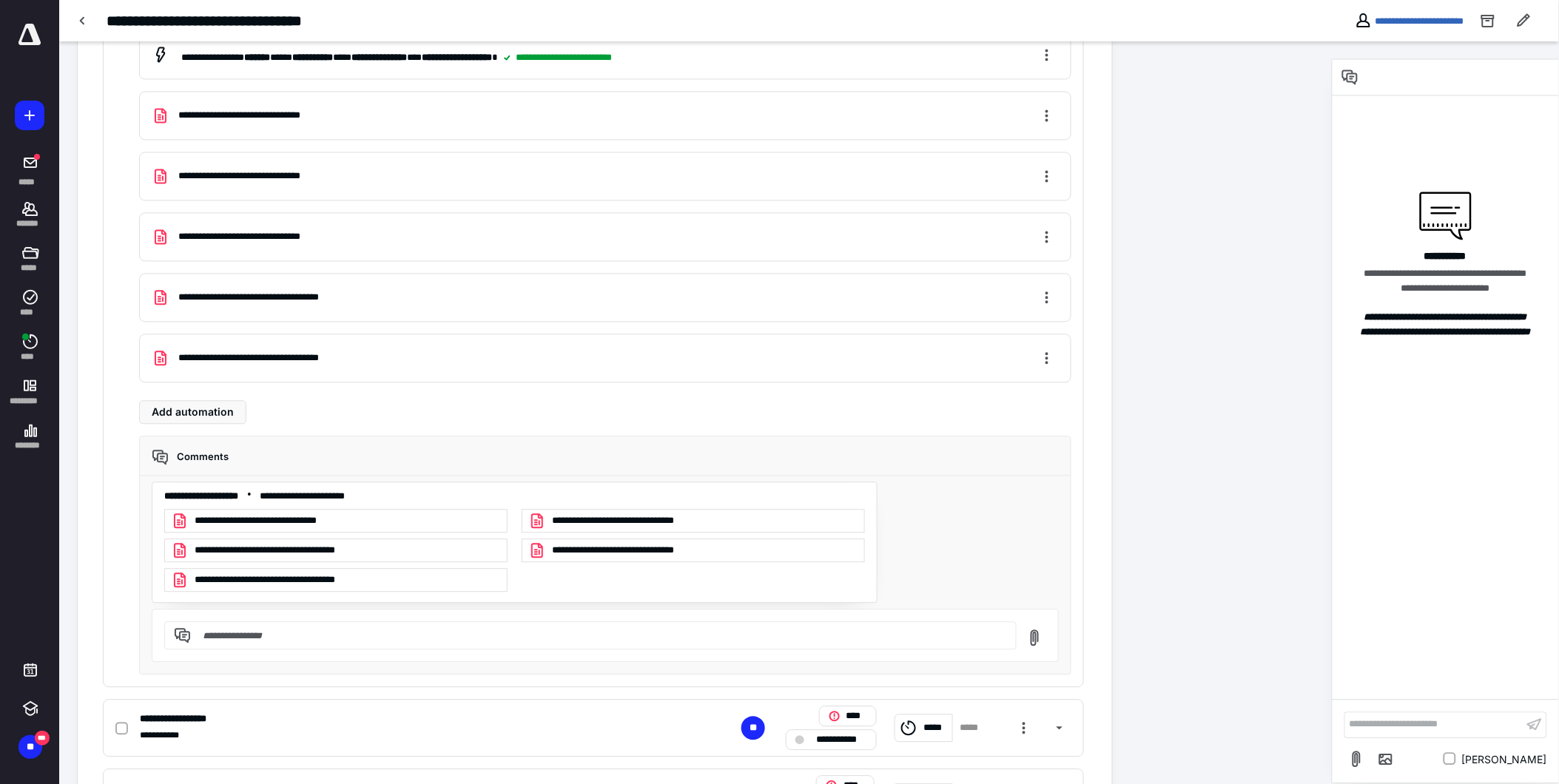 scroll, scrollTop: 1068, scrollLeft: 0, axis: vertical 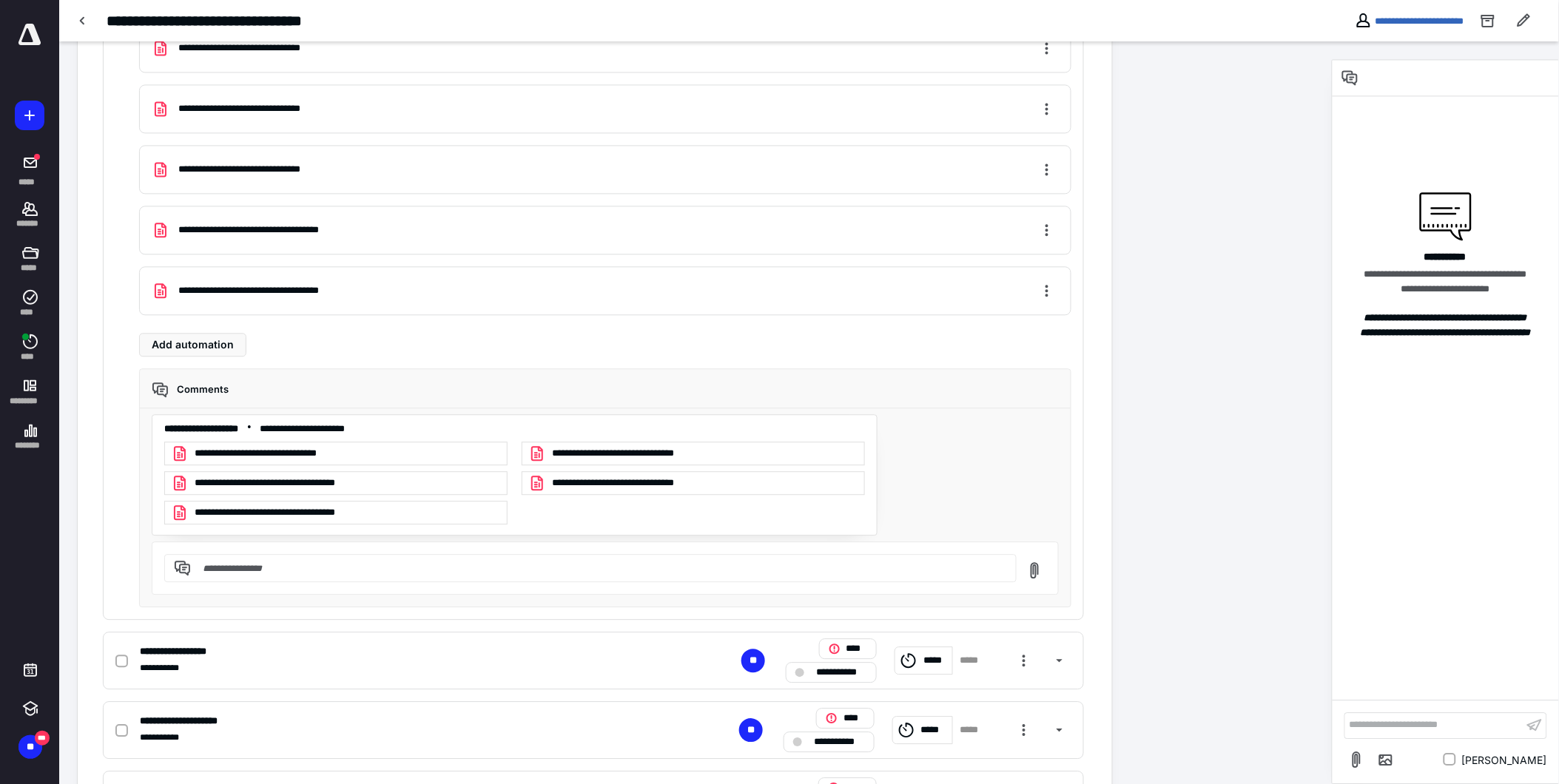 click at bounding box center [599, 568] 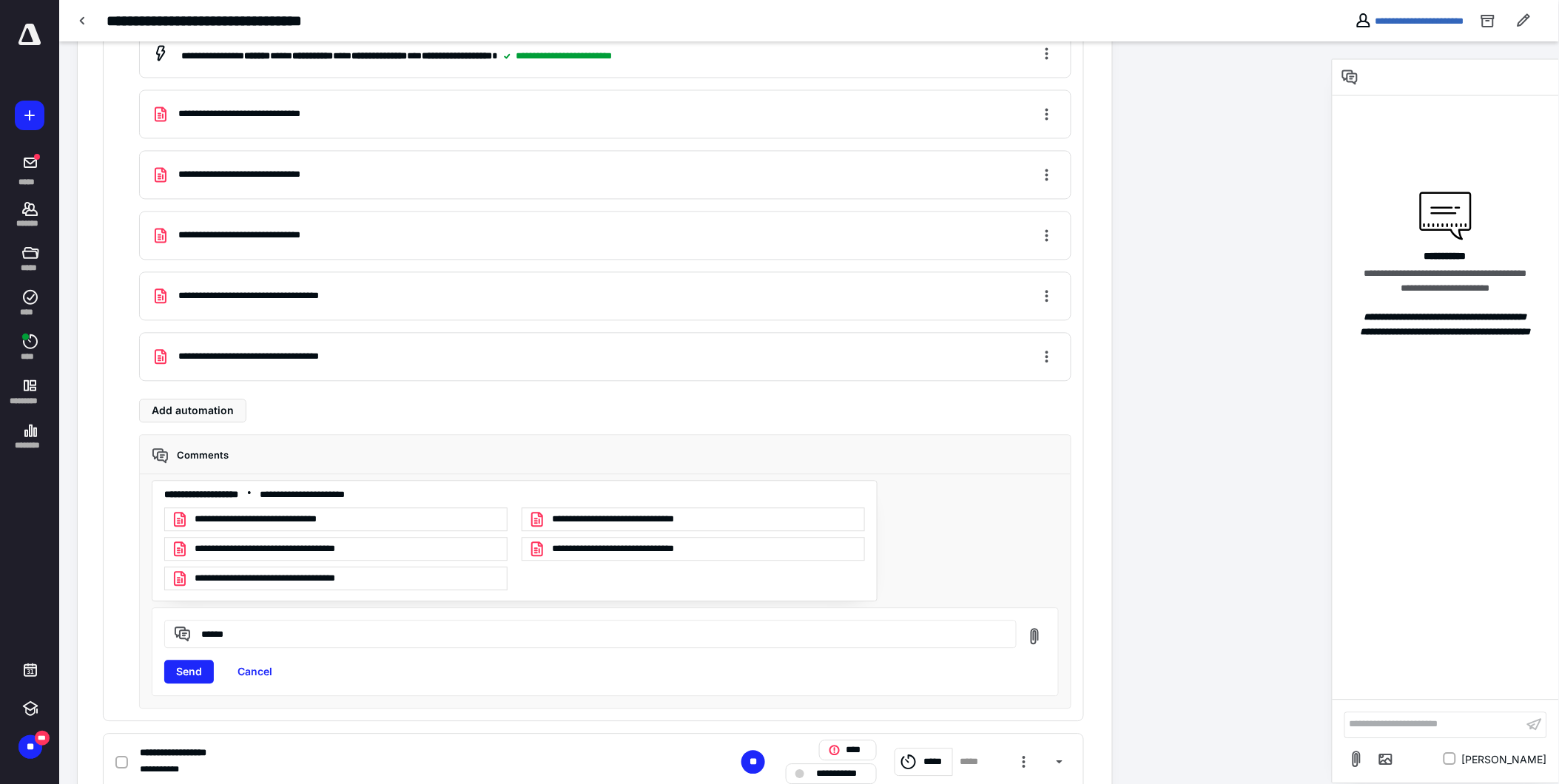 scroll, scrollTop: 1150, scrollLeft: 0, axis: vertical 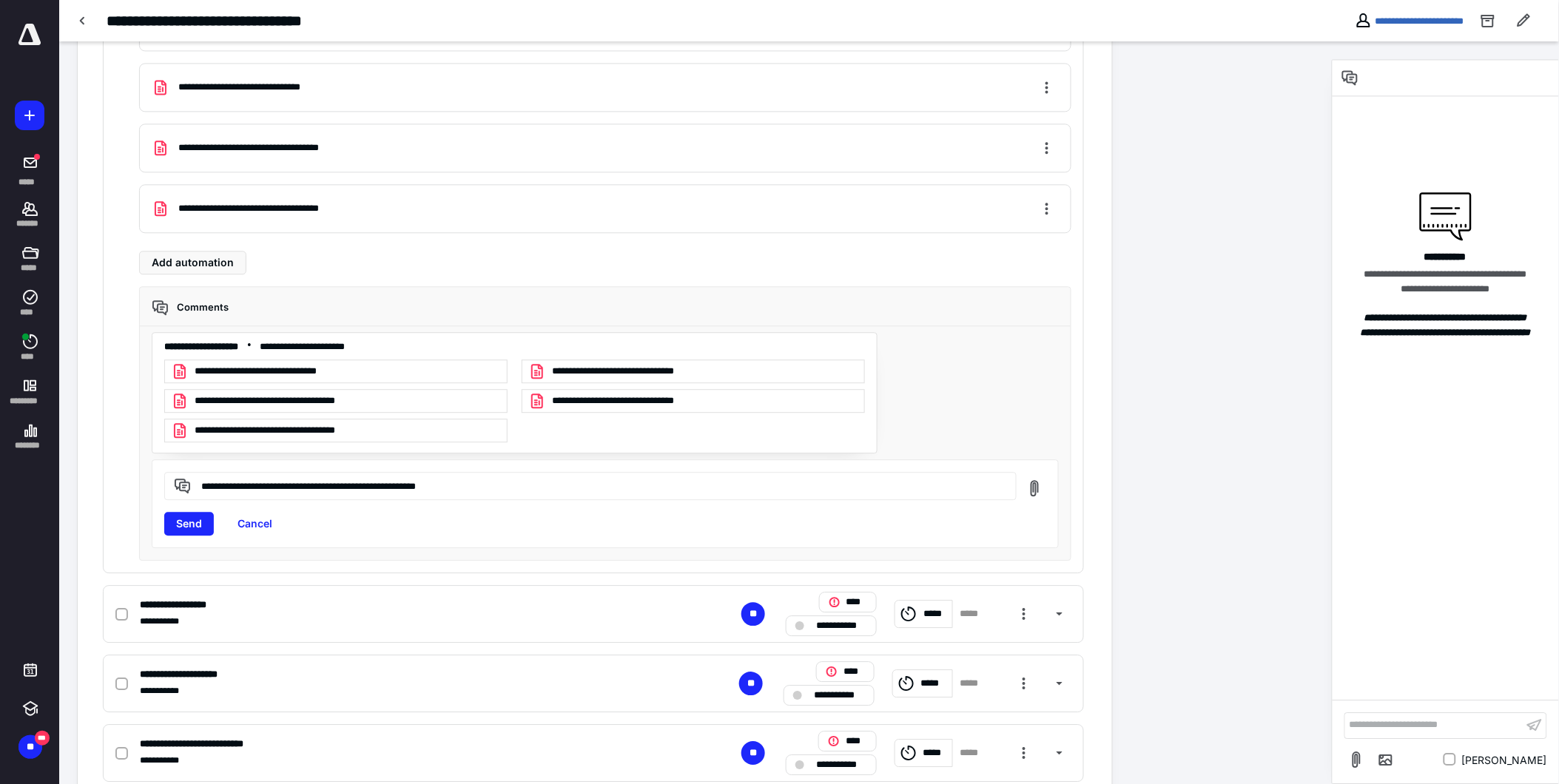 click on "**********" at bounding box center (599, 485) 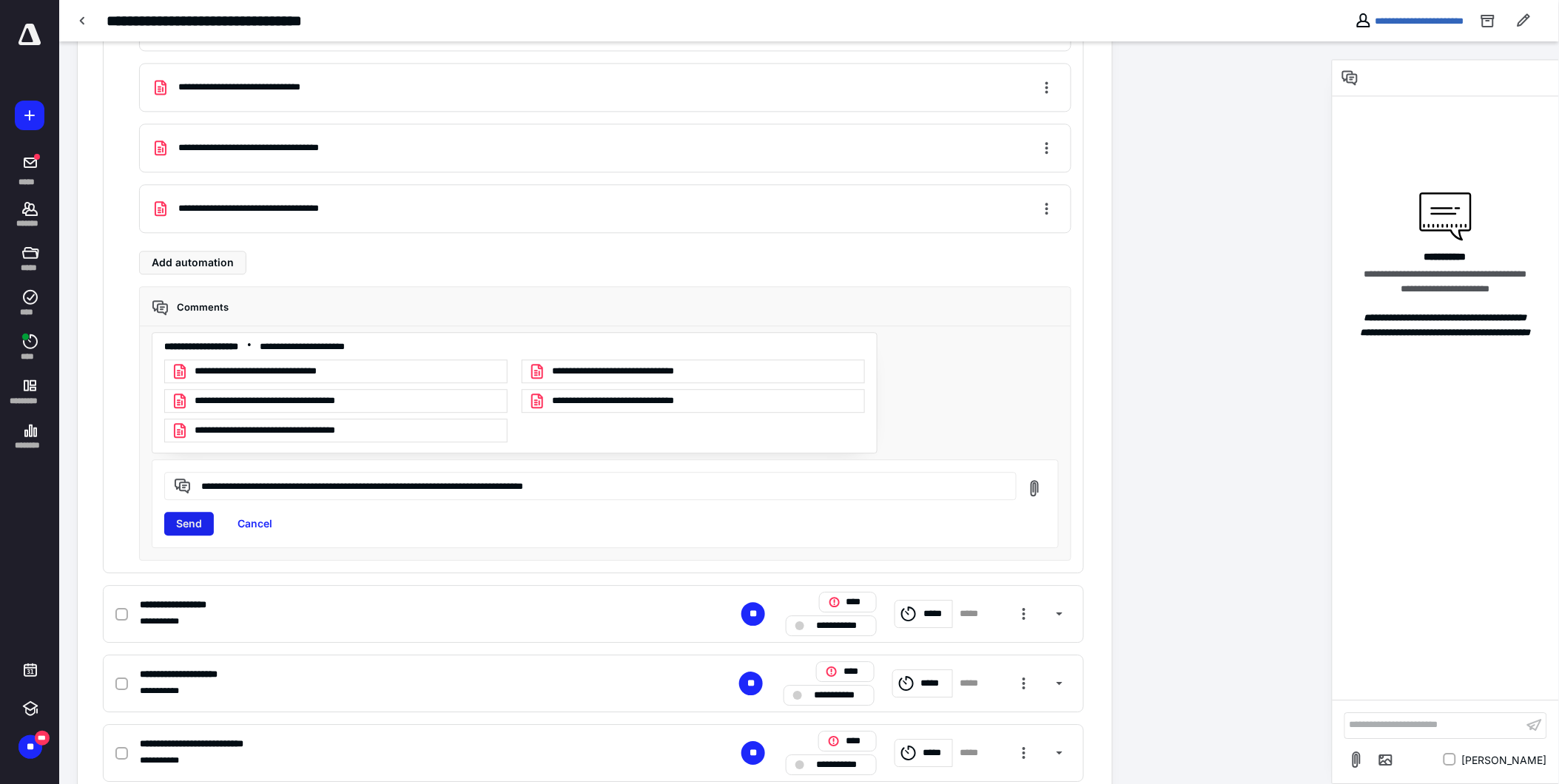 type on "**********" 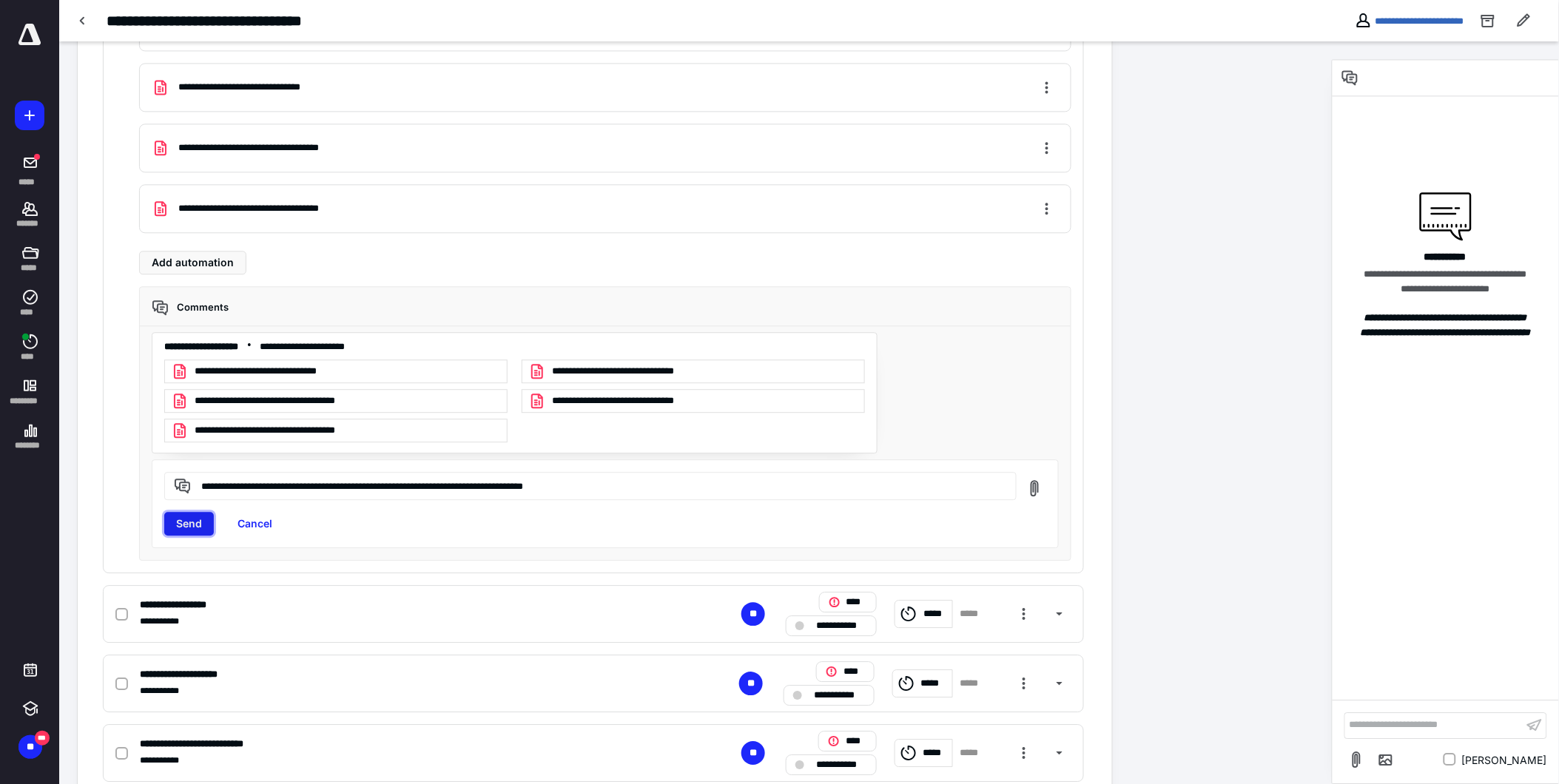 click on "Send" at bounding box center (189, 524) 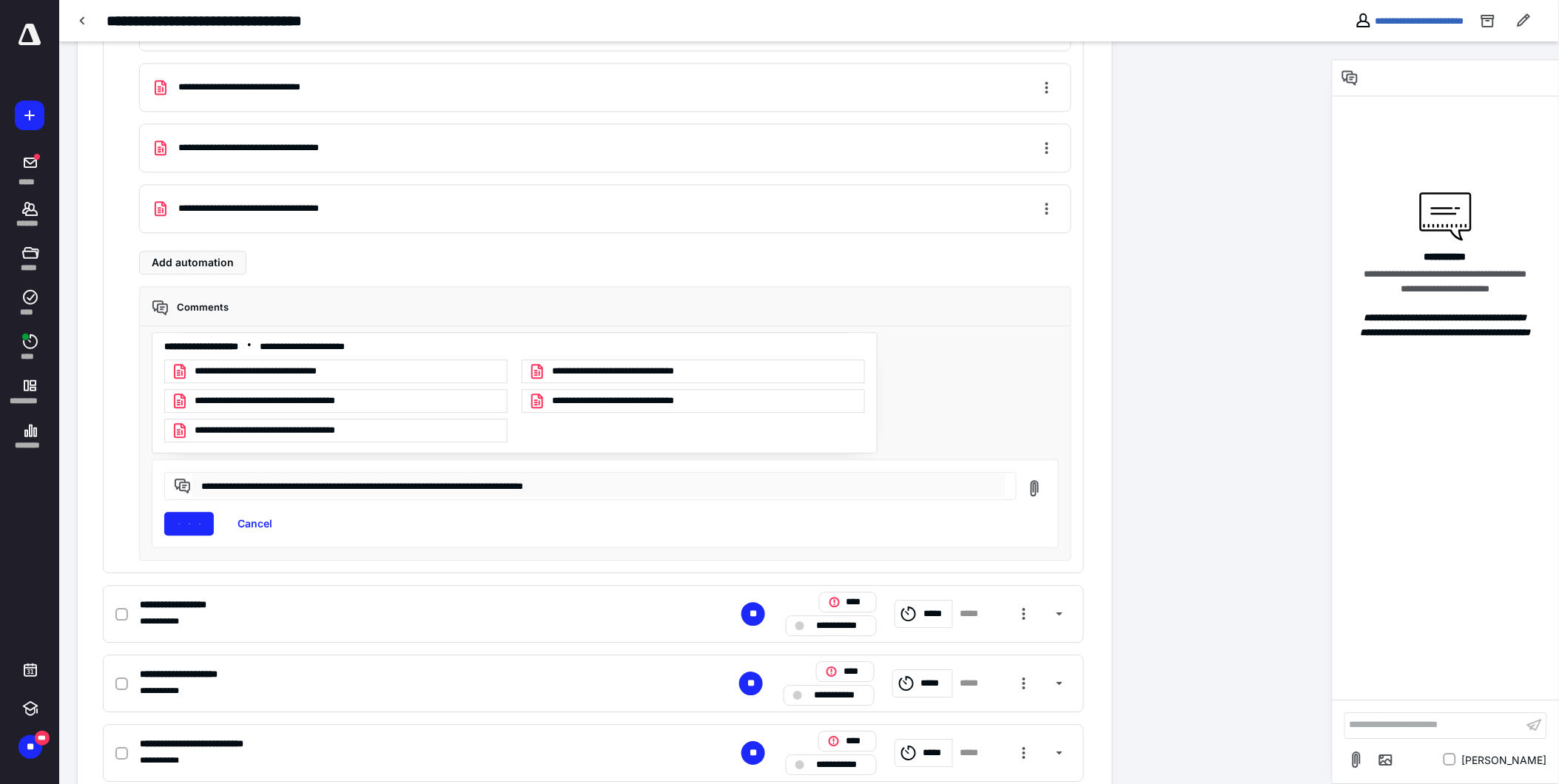 type 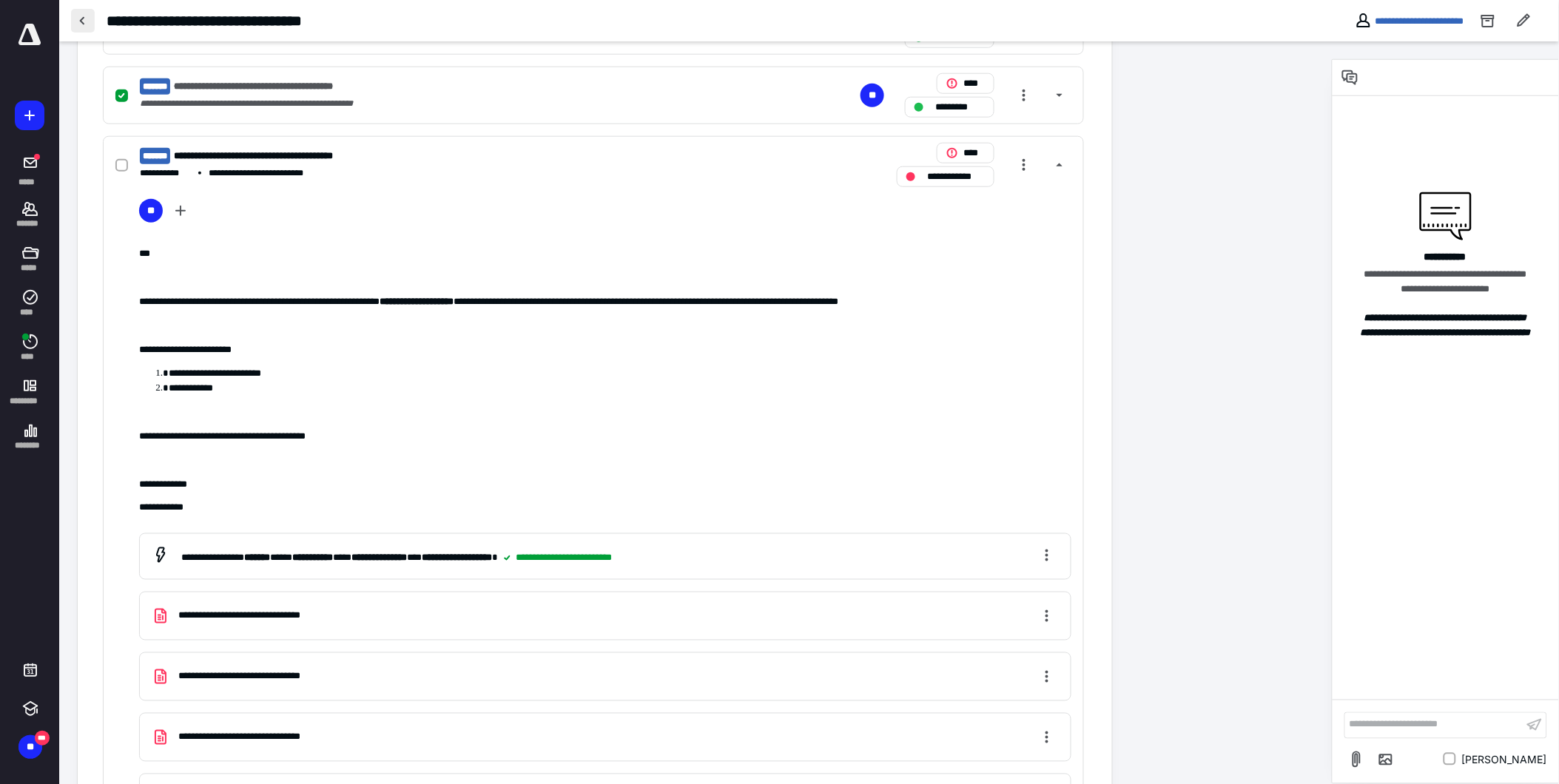 scroll, scrollTop: 328, scrollLeft: 0, axis: vertical 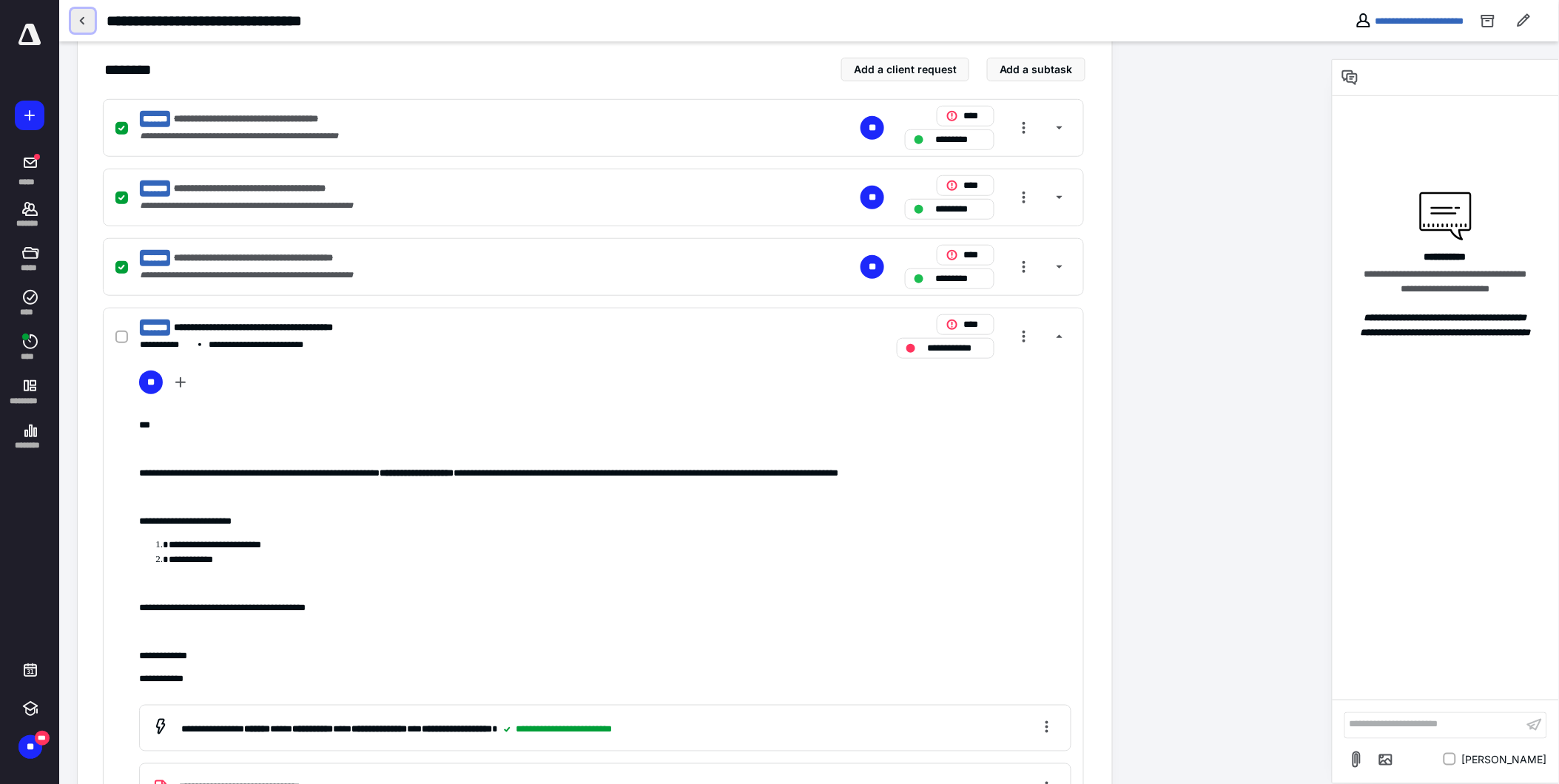click at bounding box center (83, 21) 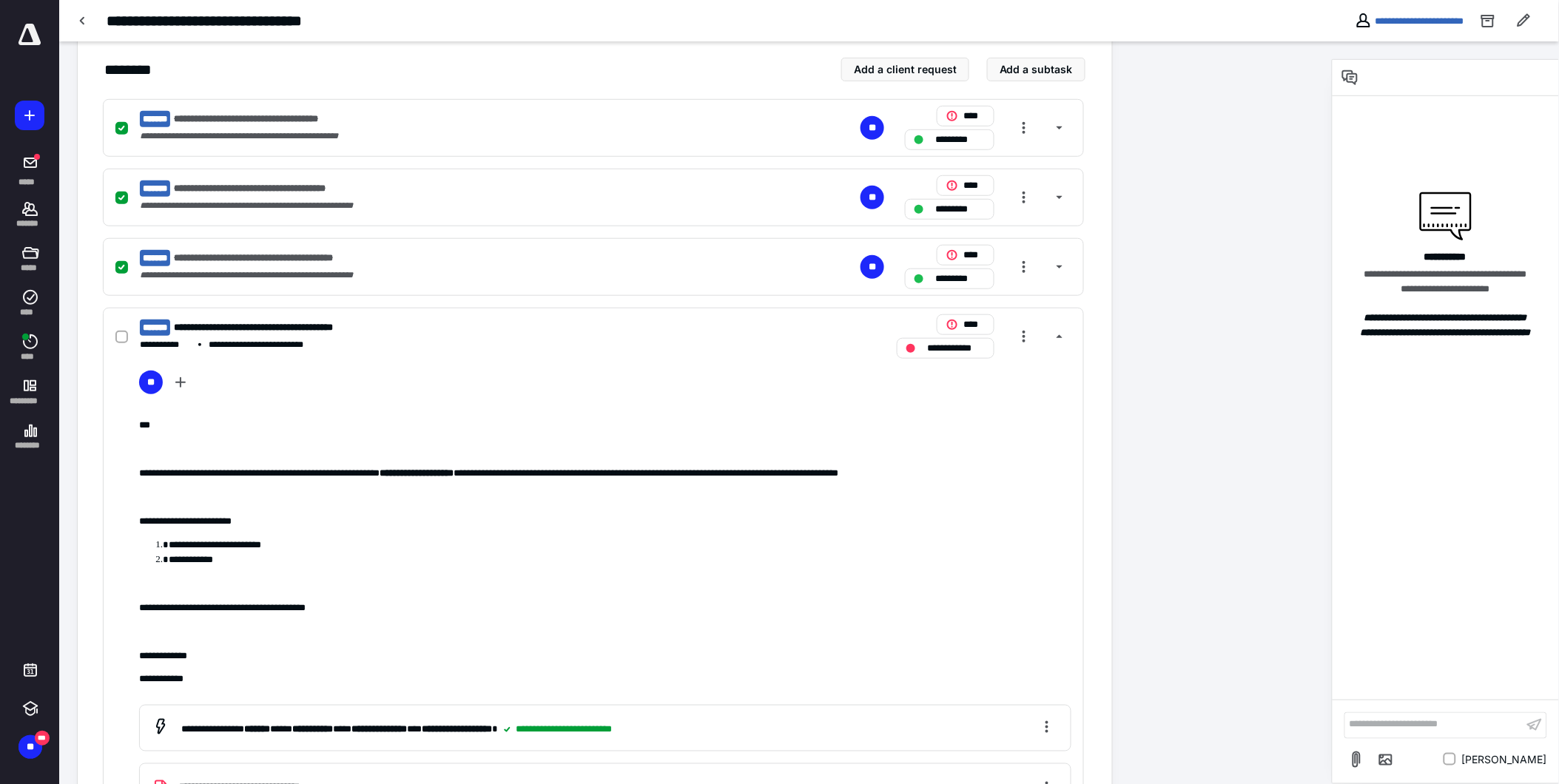 scroll, scrollTop: 0, scrollLeft: 0, axis: both 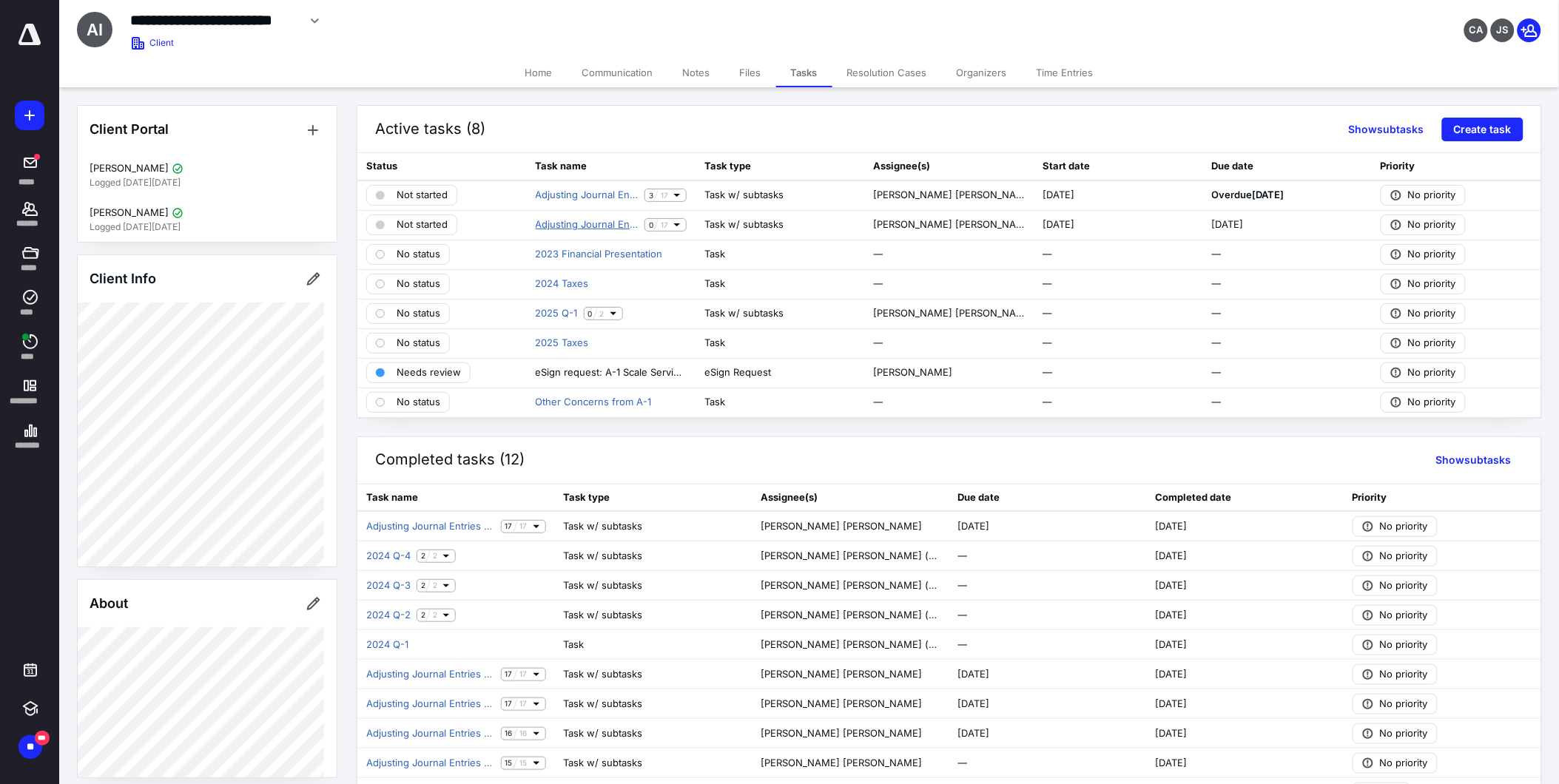 click on "Adjusting Journal Entries Q2 2025" at bounding box center (587, 225) 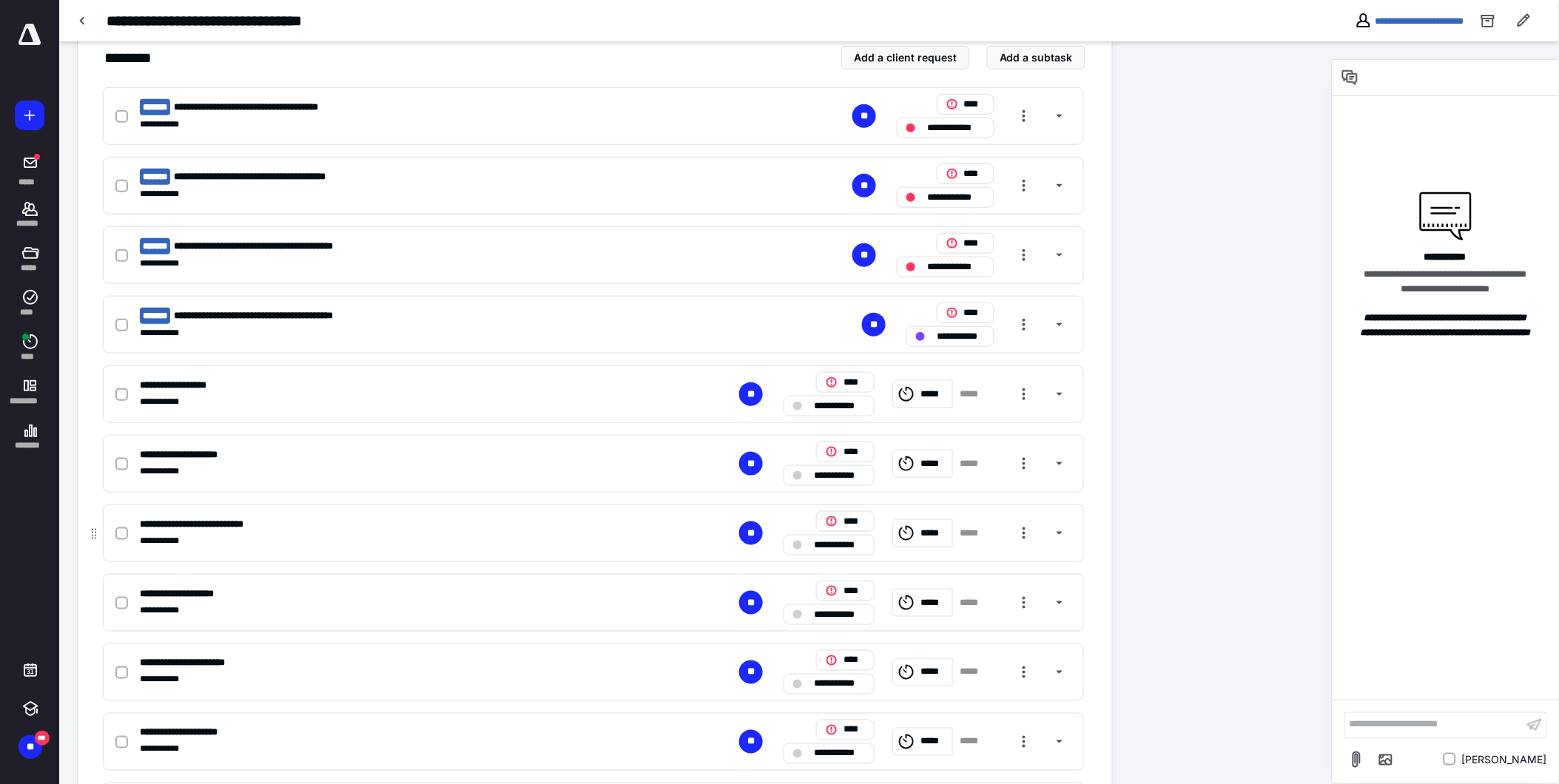 scroll, scrollTop: 493, scrollLeft: 0, axis: vertical 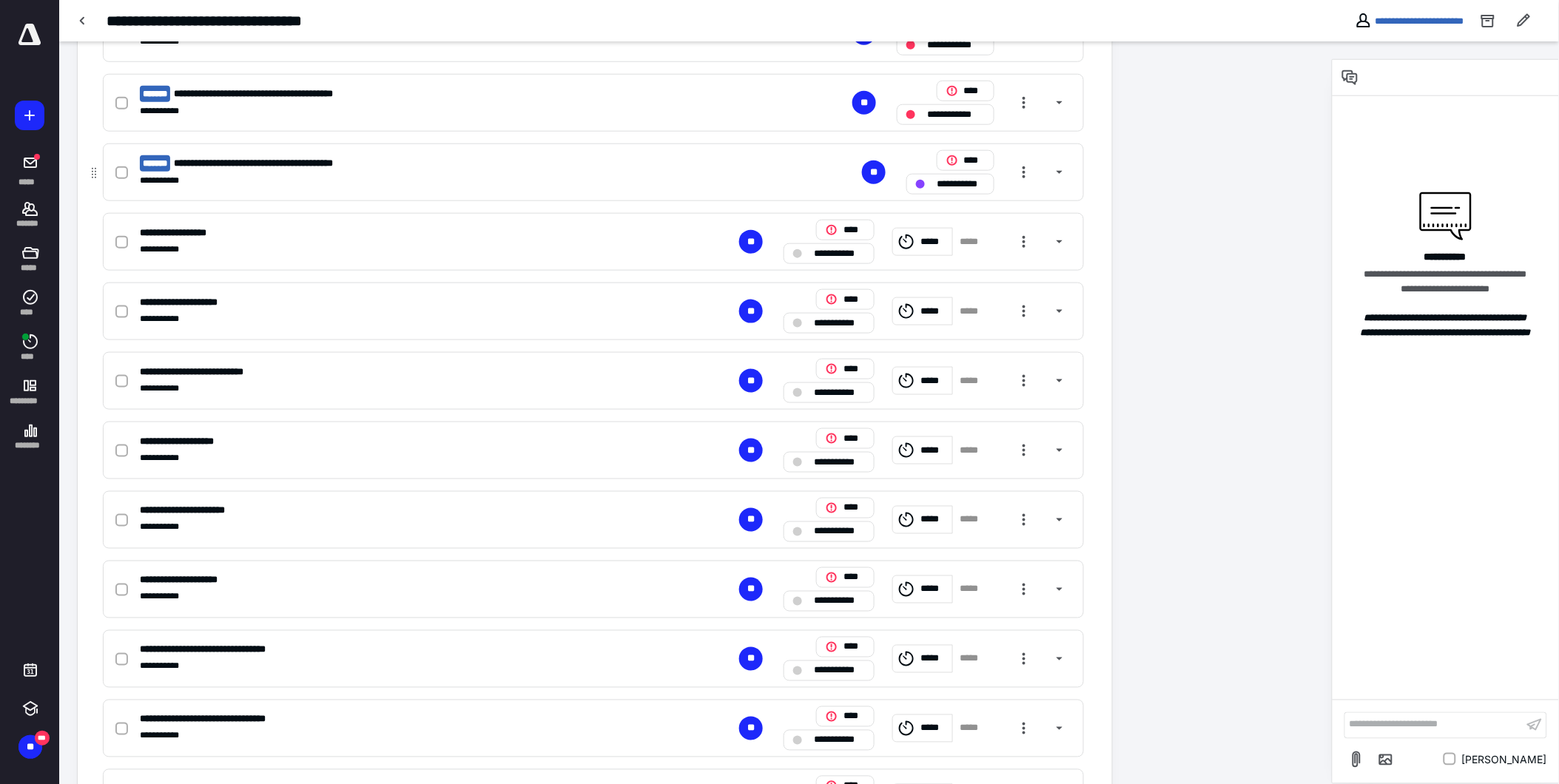 click on "**********" at bounding box center [399, 180] 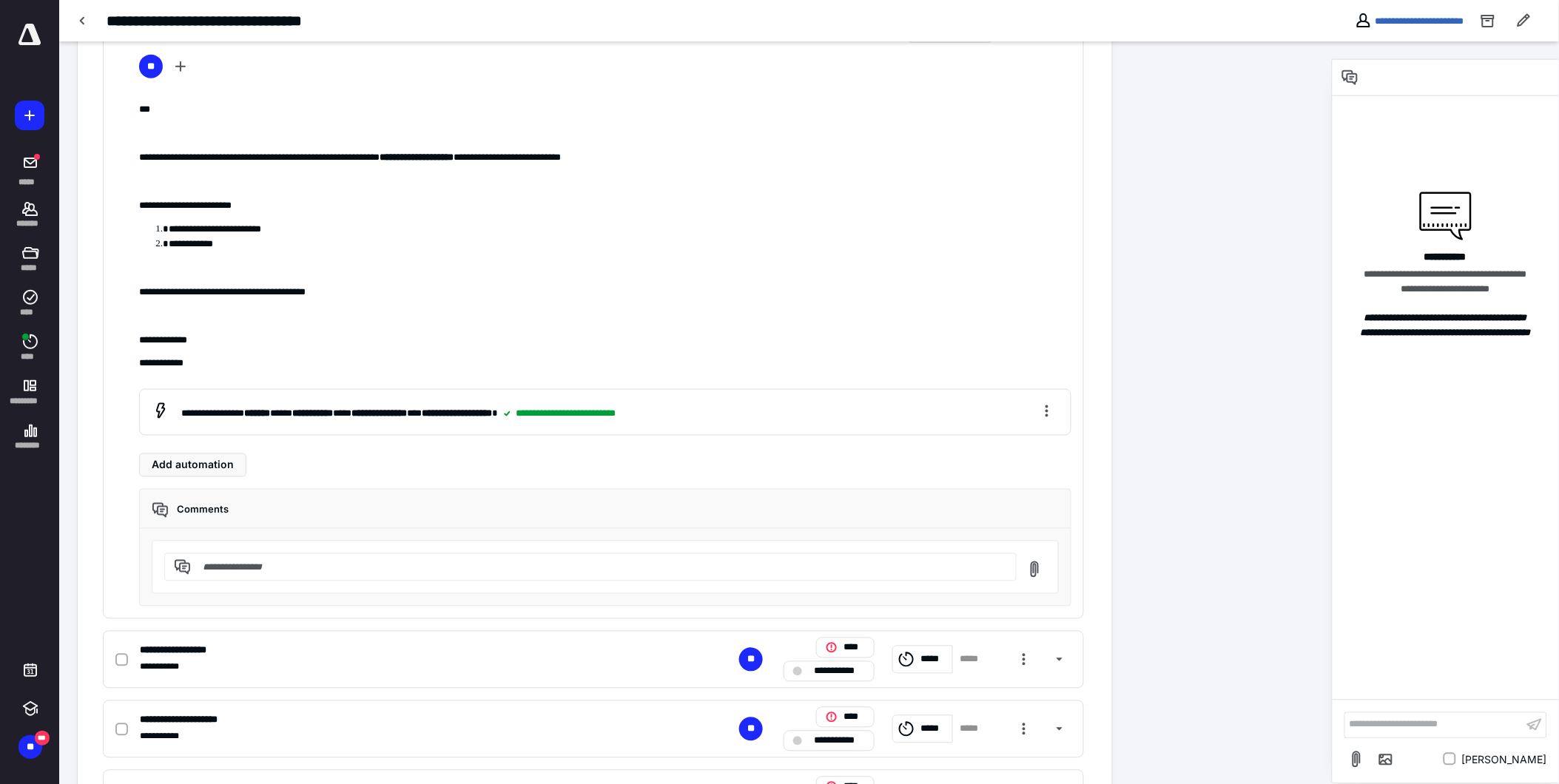 scroll, scrollTop: 740, scrollLeft: 0, axis: vertical 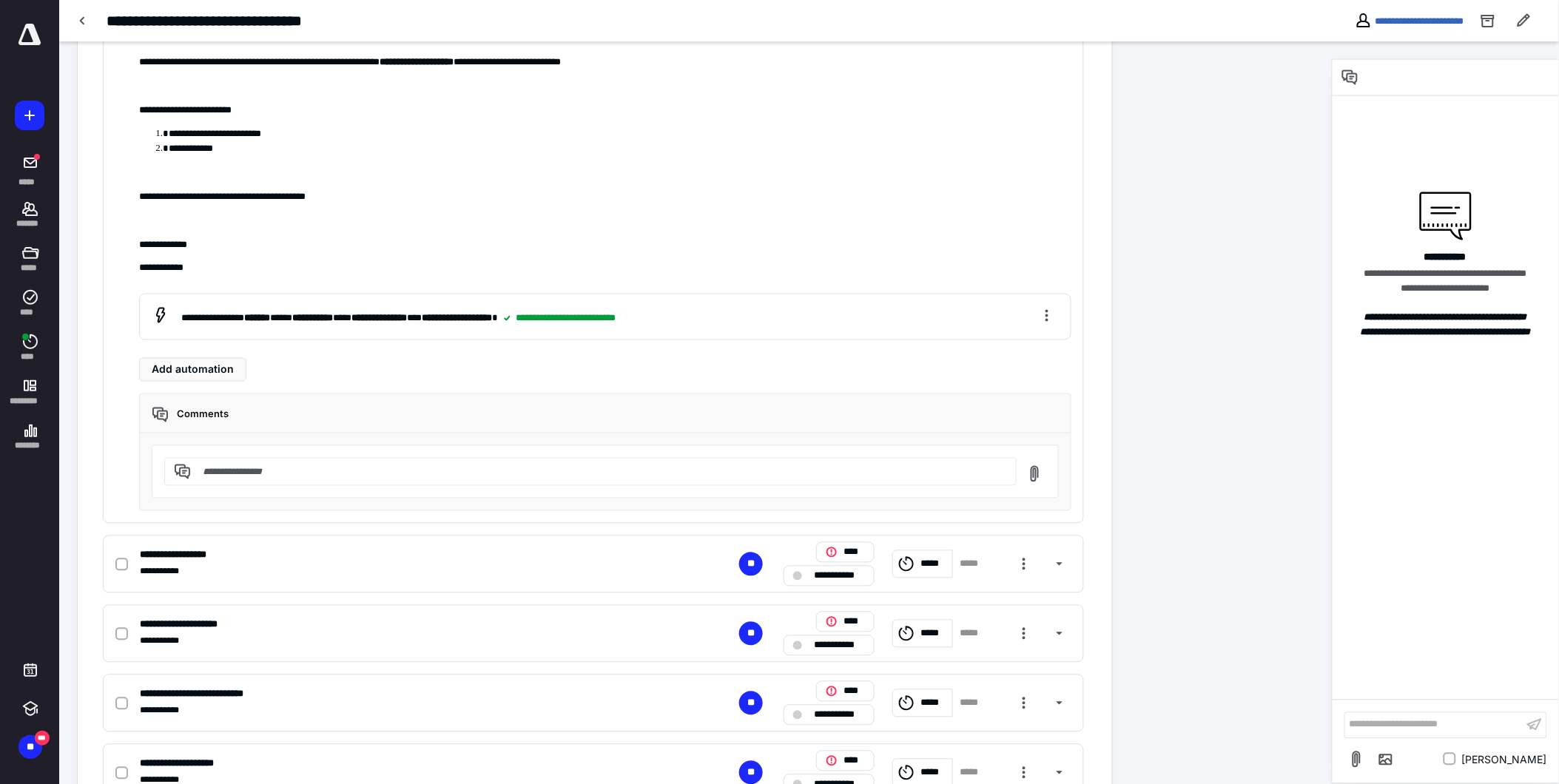 click at bounding box center [599, 472] 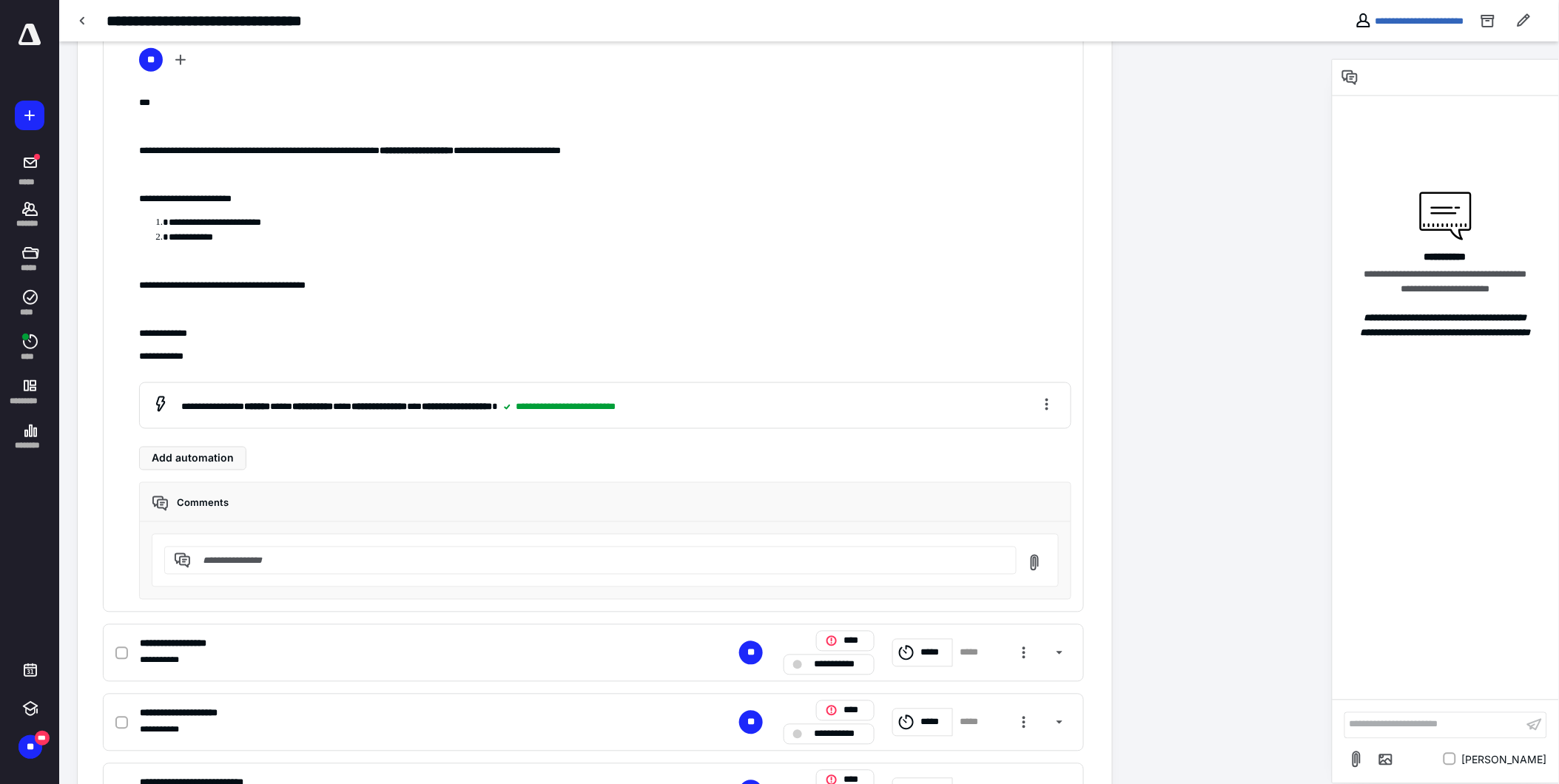 scroll, scrollTop: 740, scrollLeft: 0, axis: vertical 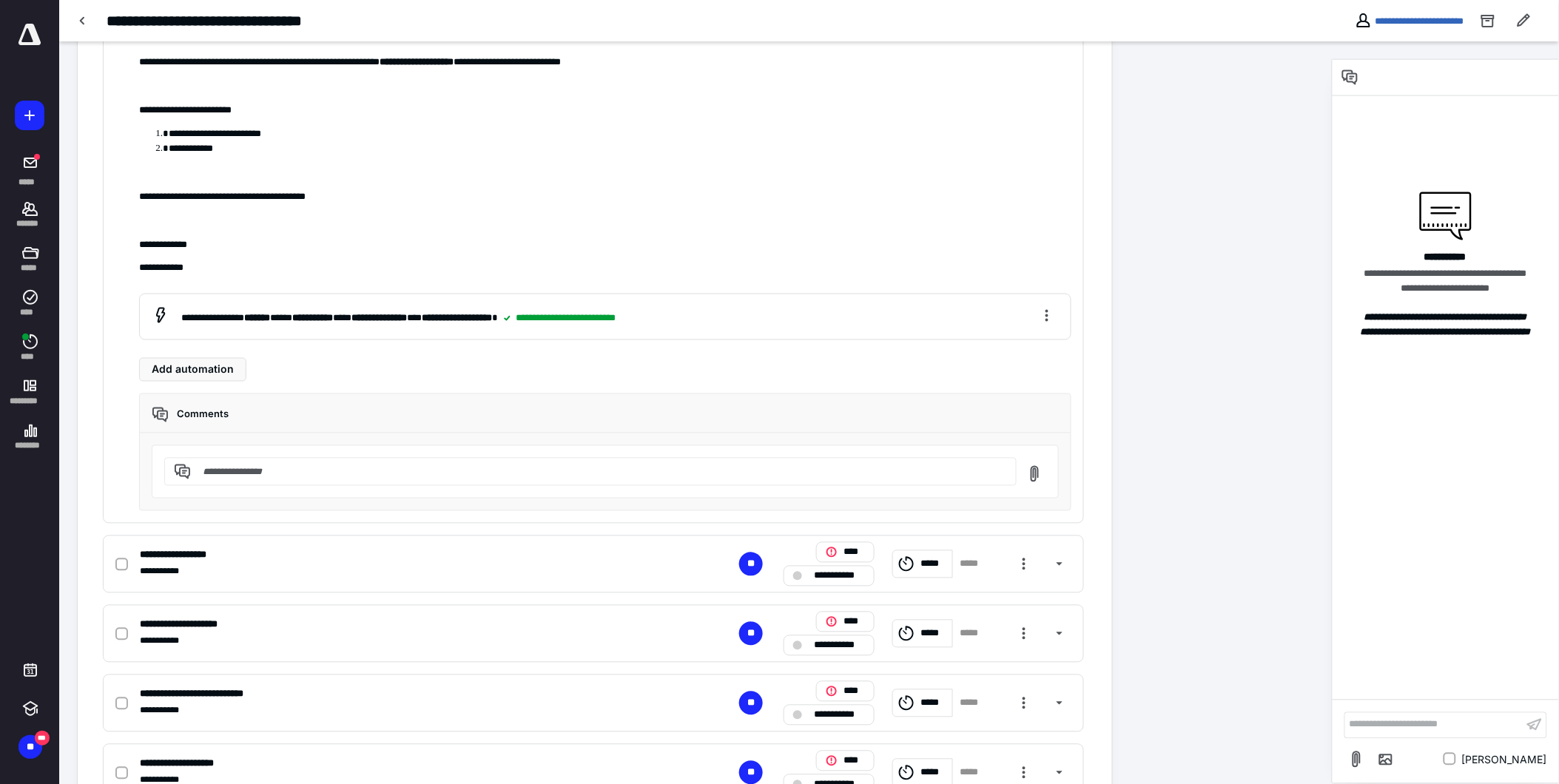 click at bounding box center [605, 472] 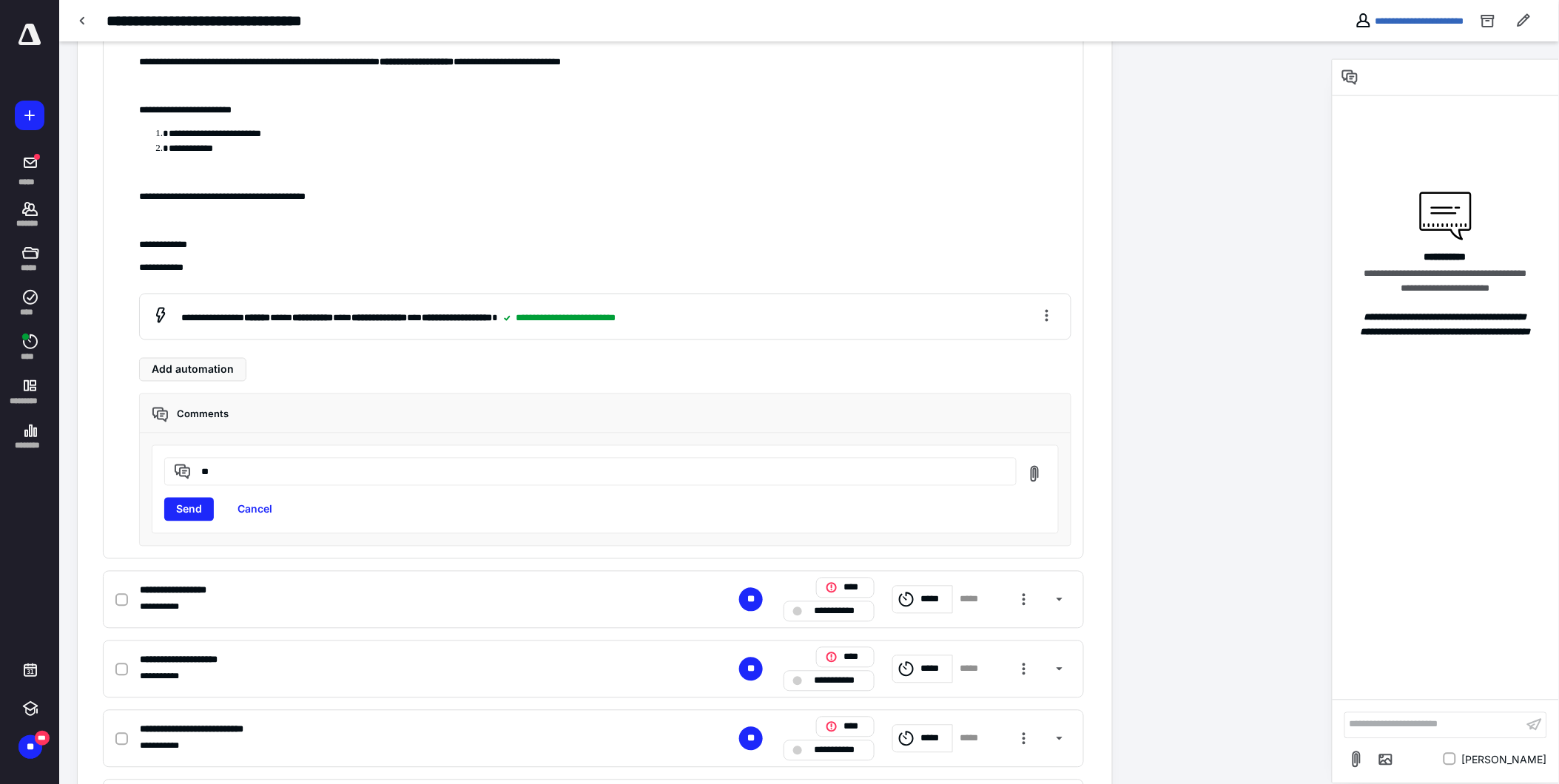 type on "*" 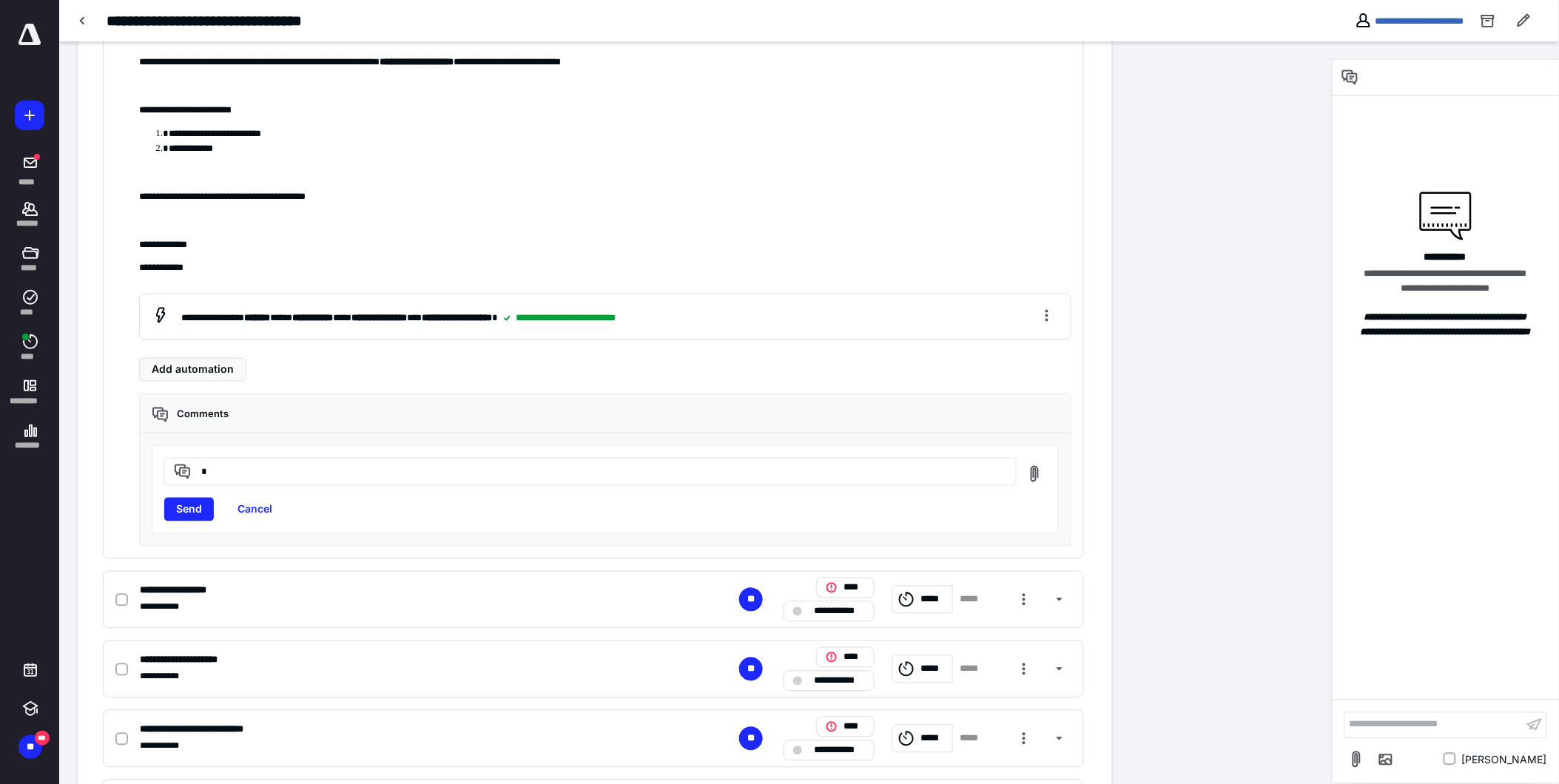 type 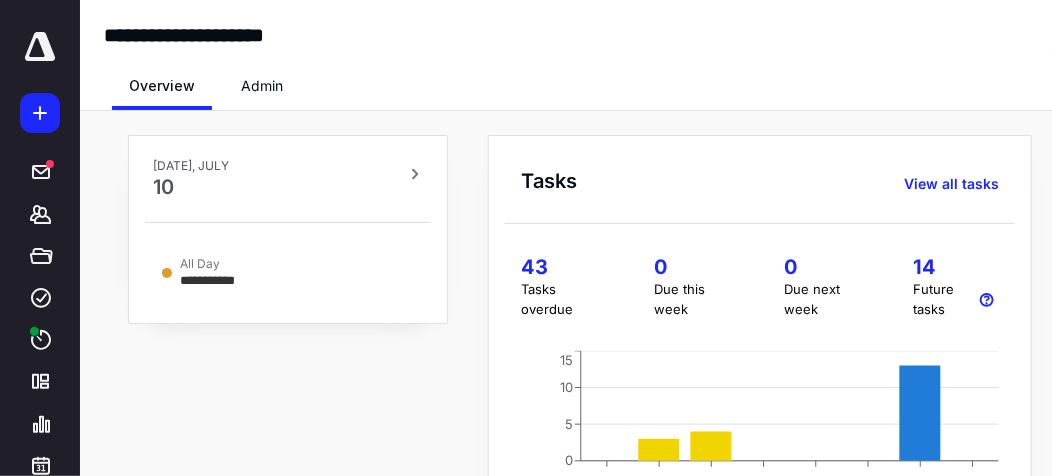 scroll, scrollTop: 0, scrollLeft: 0, axis: both 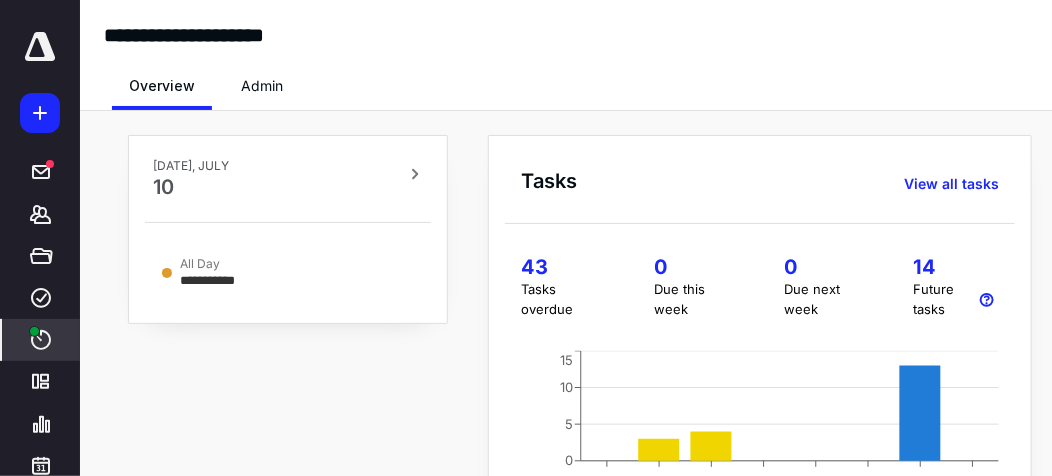 click on "****" at bounding box center (41, 340) 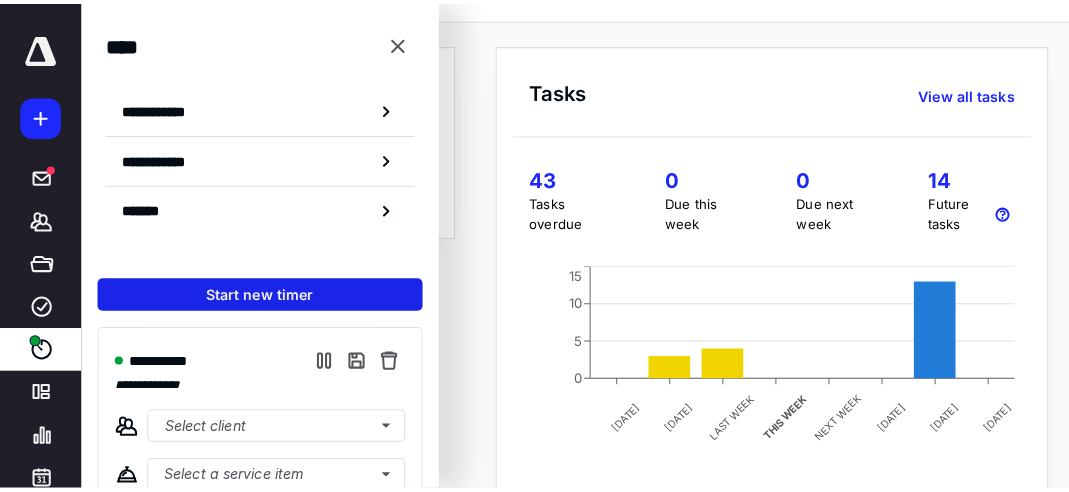 scroll, scrollTop: 222, scrollLeft: 0, axis: vertical 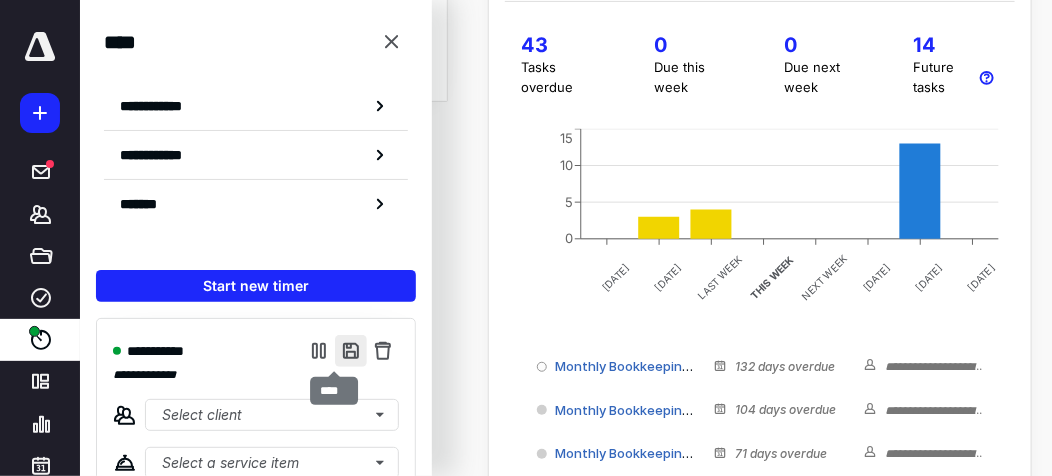 click at bounding box center [351, 351] 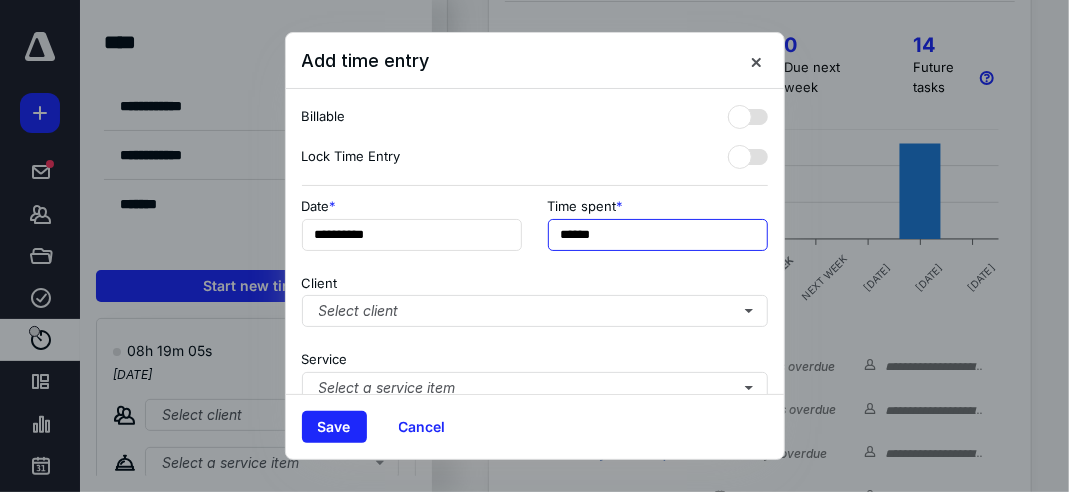 click on "******" at bounding box center [658, 235] 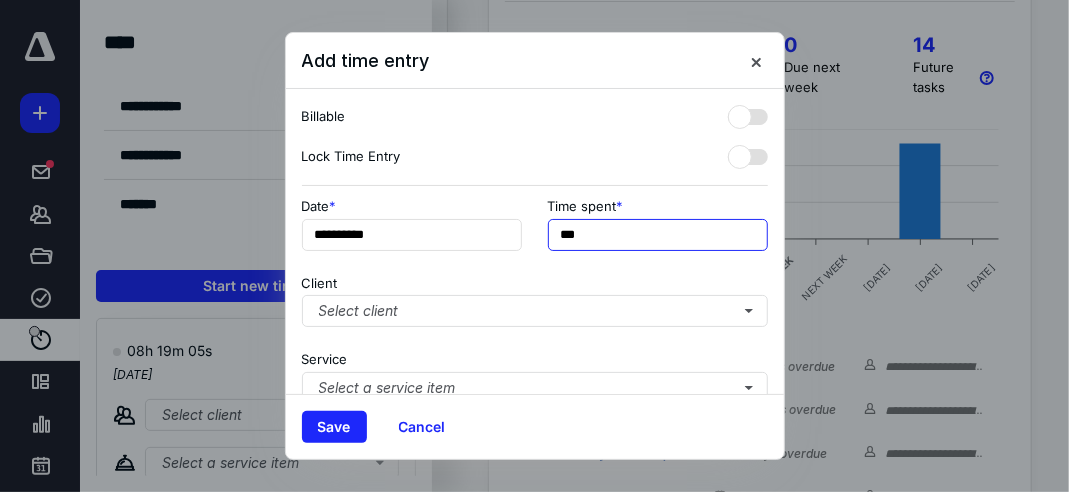 scroll, scrollTop: 111, scrollLeft: 0, axis: vertical 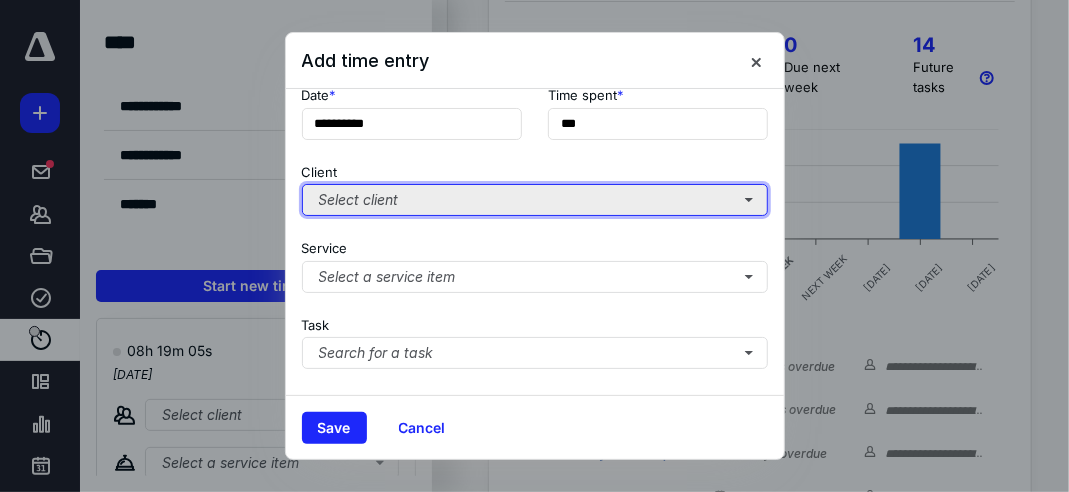 type on "**" 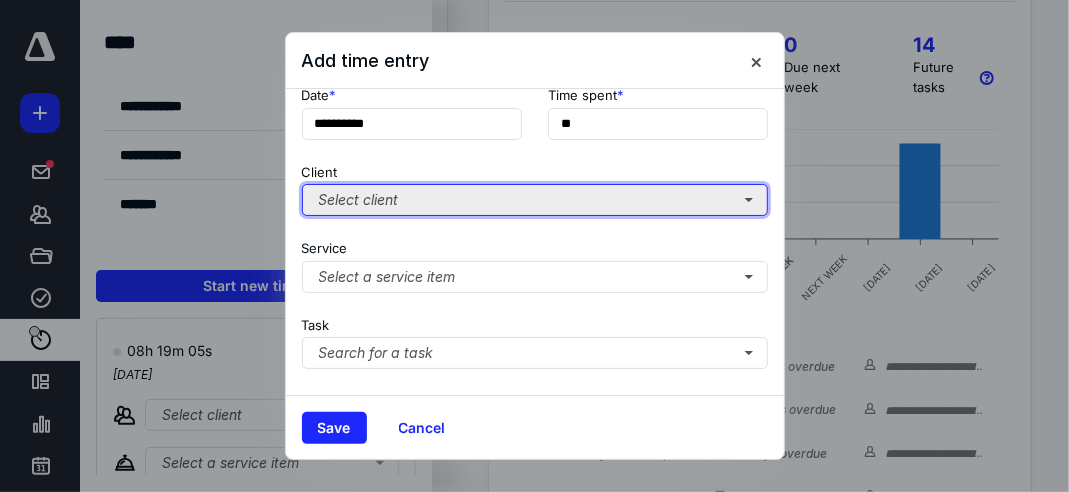 click on "Select client" at bounding box center [535, 200] 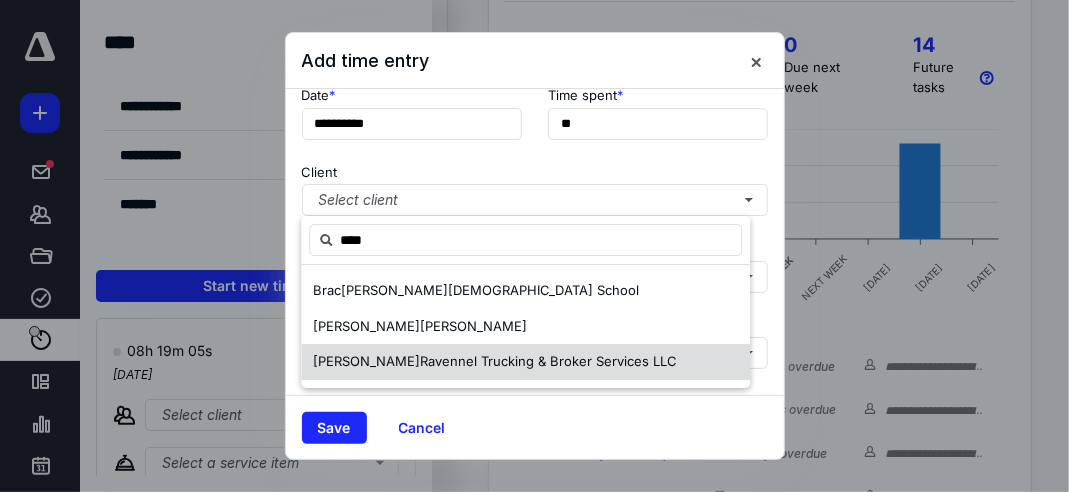 click on "Ravennel Trucking & Broker Services LLC" at bounding box center [548, 361] 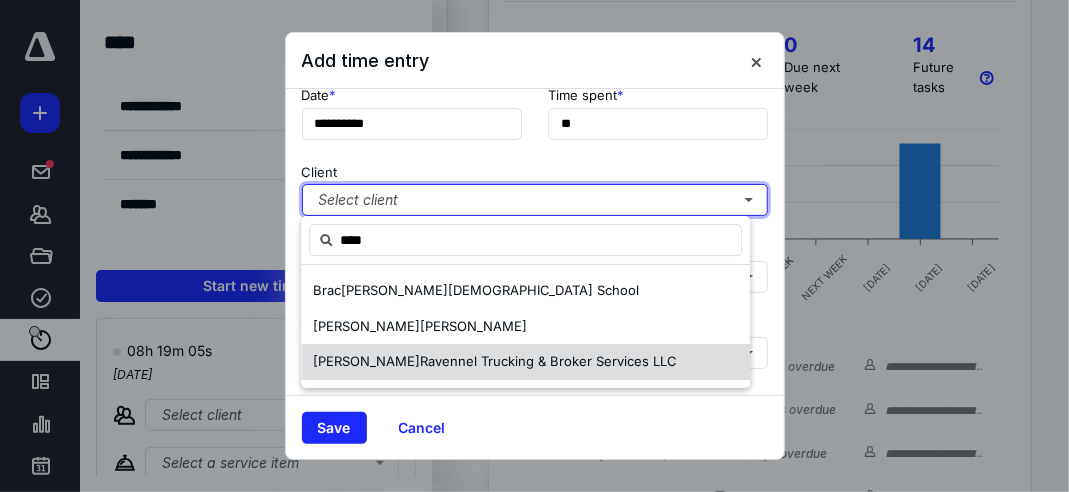 checkbox on "true" 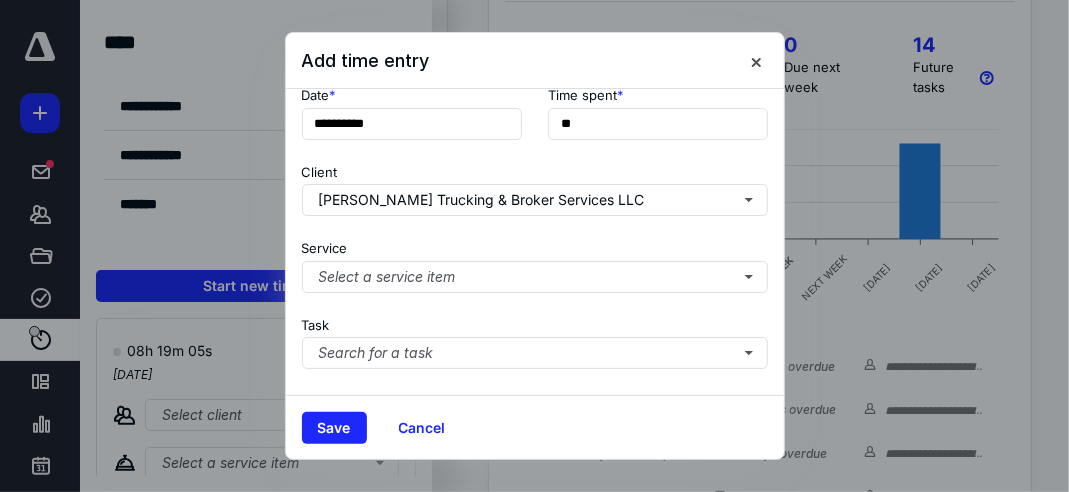 click on "Service Select a service item" at bounding box center (535, 262) 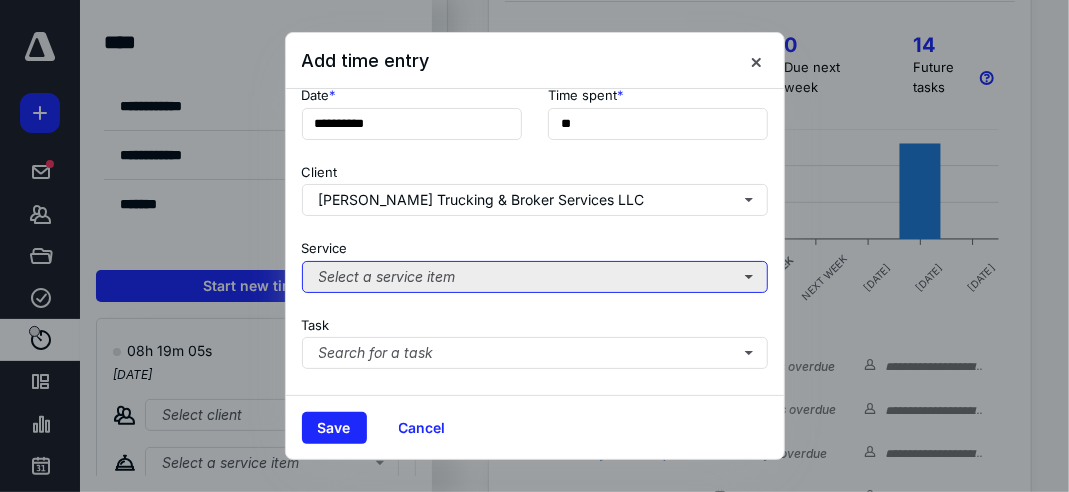 click on "Select a service item" at bounding box center (535, 277) 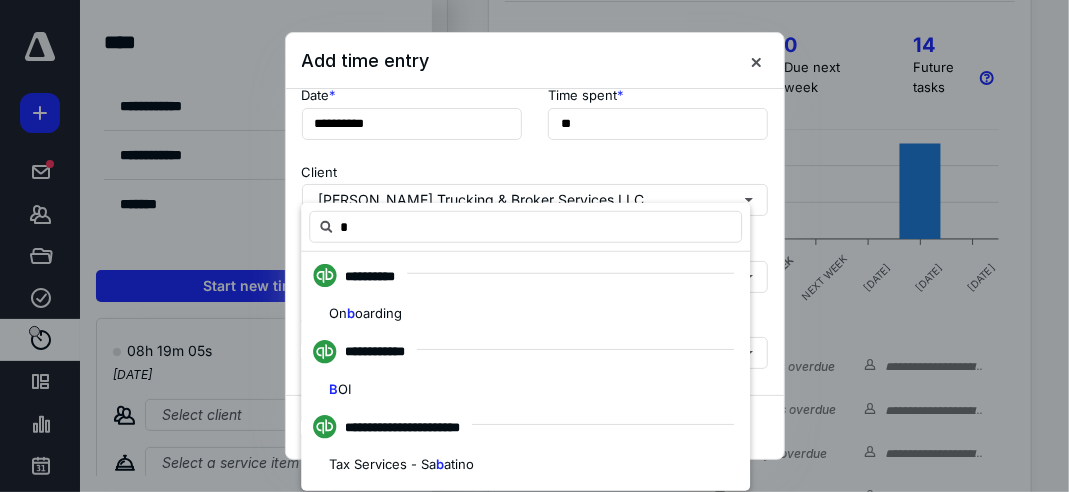 scroll, scrollTop: 0, scrollLeft: 0, axis: both 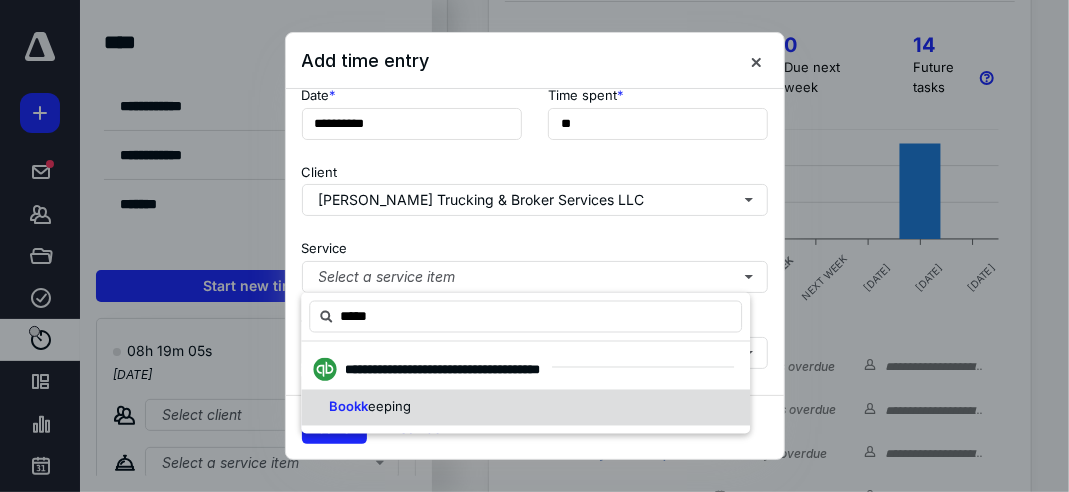 click on "Bookk eeping" at bounding box center [525, 408] 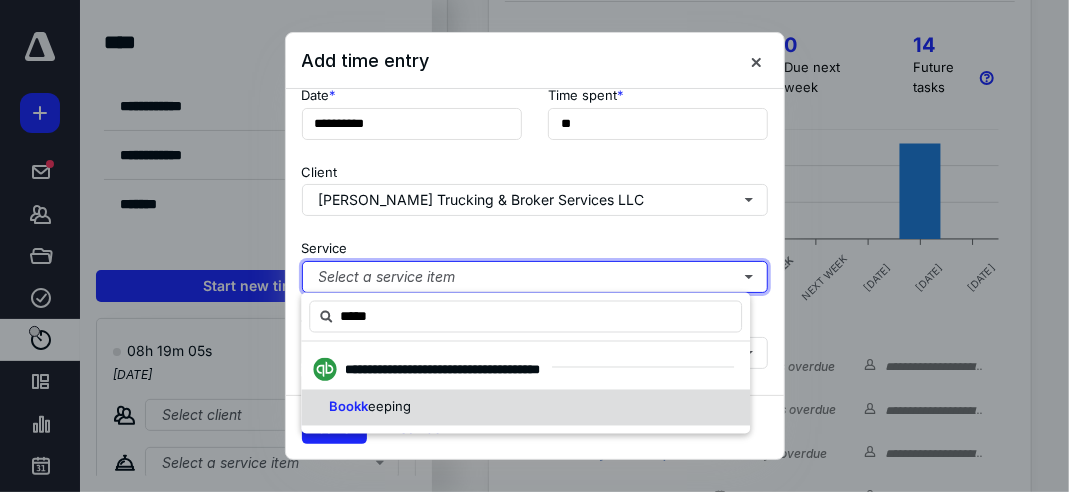 type 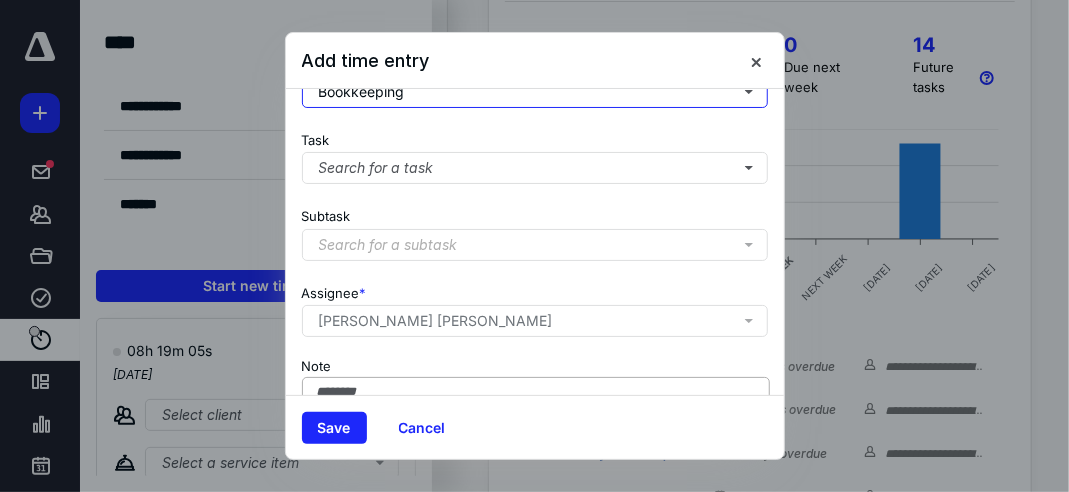 scroll, scrollTop: 188, scrollLeft: 0, axis: vertical 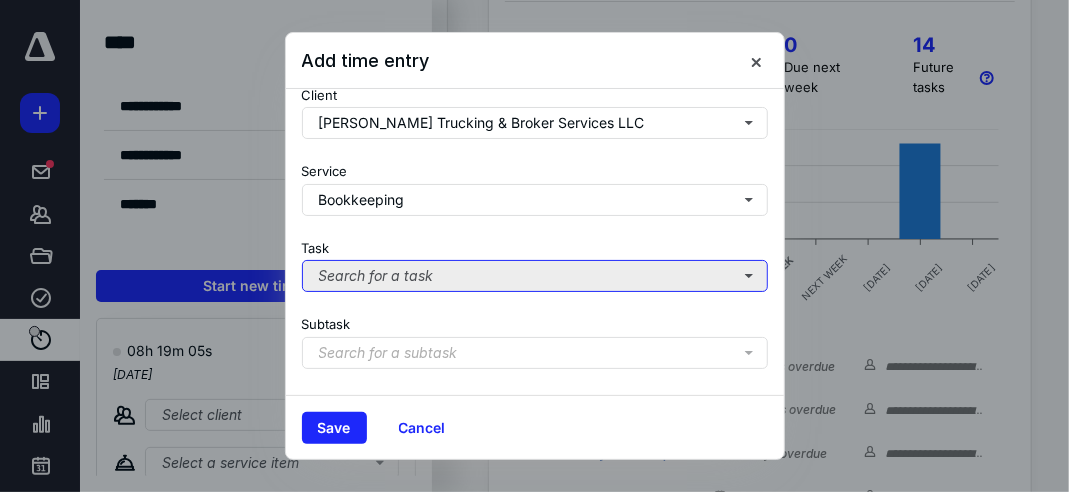 click on "Search for a task" at bounding box center [535, 276] 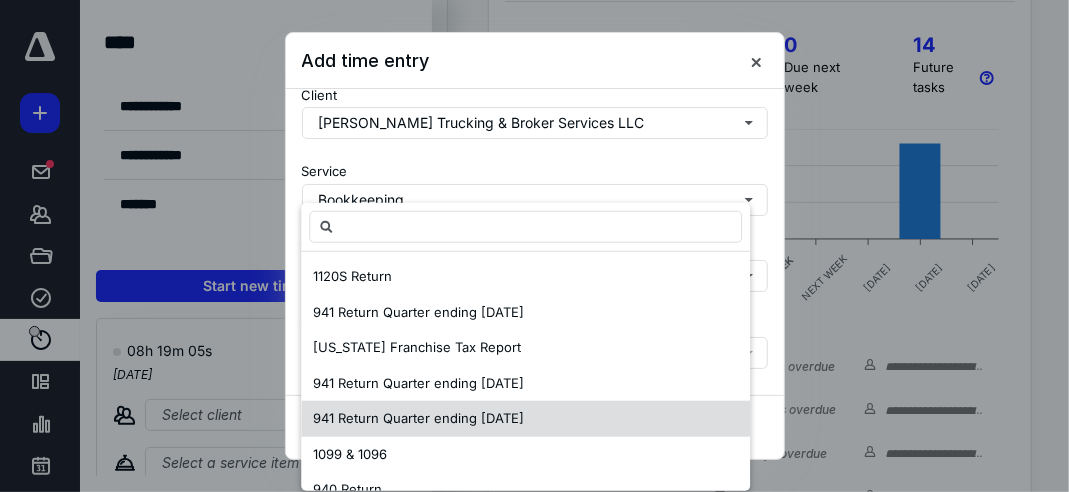 scroll, scrollTop: 0, scrollLeft: 0, axis: both 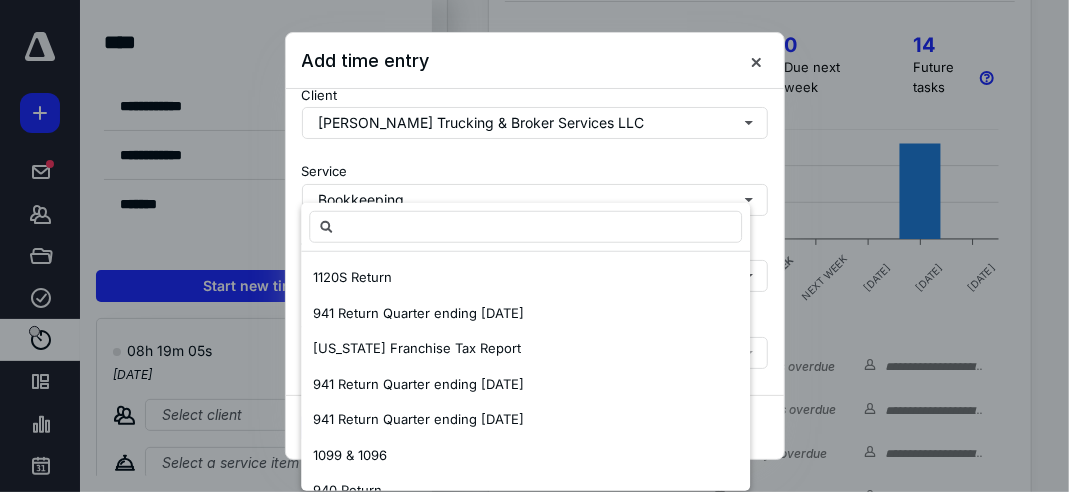 click on "Service Bookkeeping" at bounding box center (535, 185) 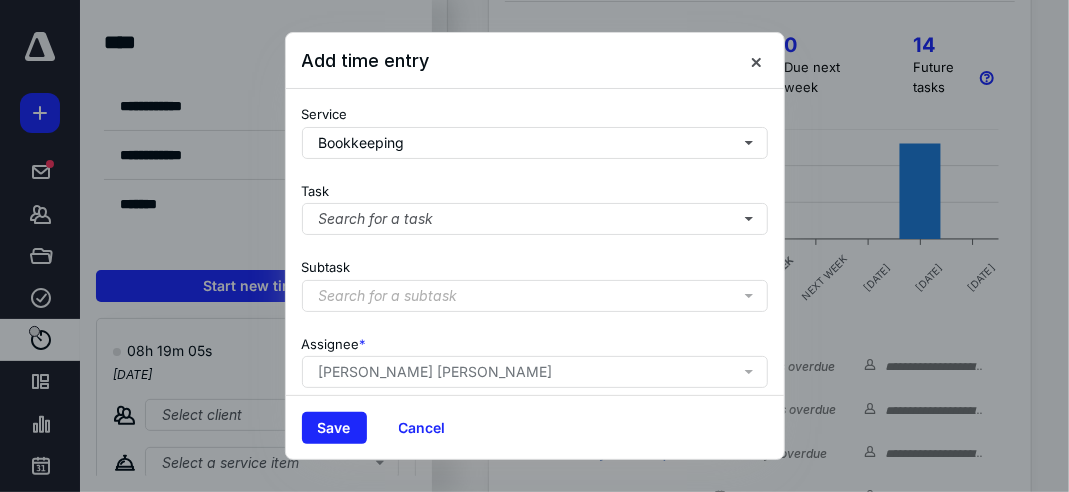 scroll, scrollTop: 299, scrollLeft: 0, axis: vertical 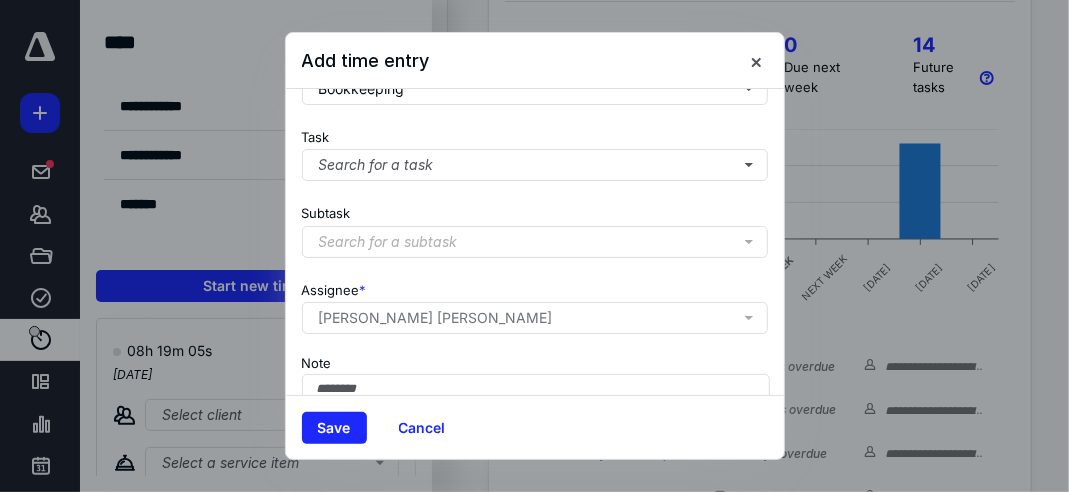 click on "Task Search for a task" at bounding box center (535, 151) 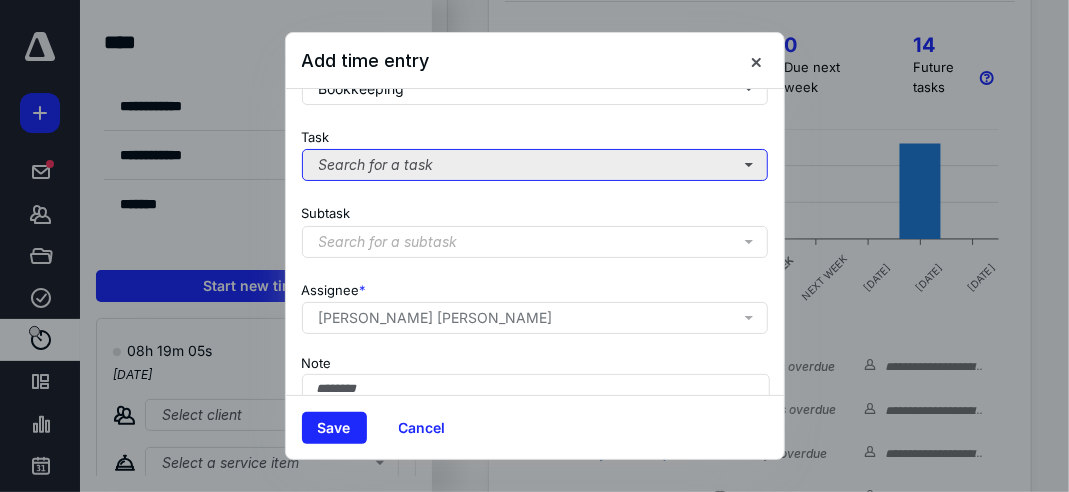 click on "Search for a task" at bounding box center (535, 165) 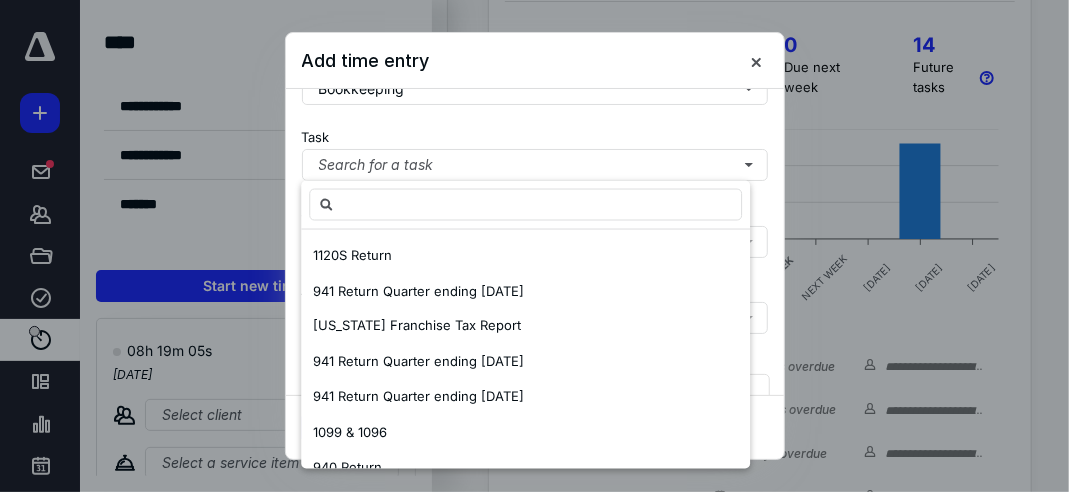 click on "Task Search for a task" at bounding box center (535, 151) 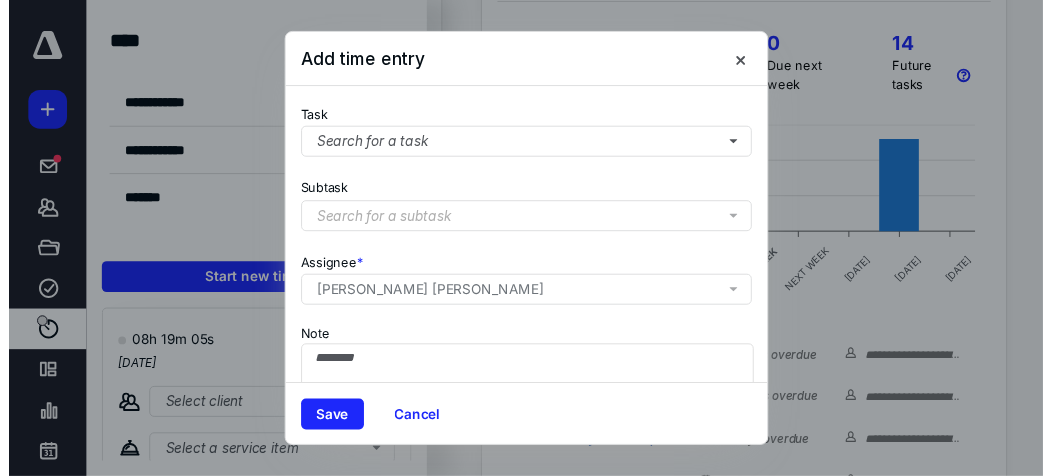 scroll, scrollTop: 410, scrollLeft: 0, axis: vertical 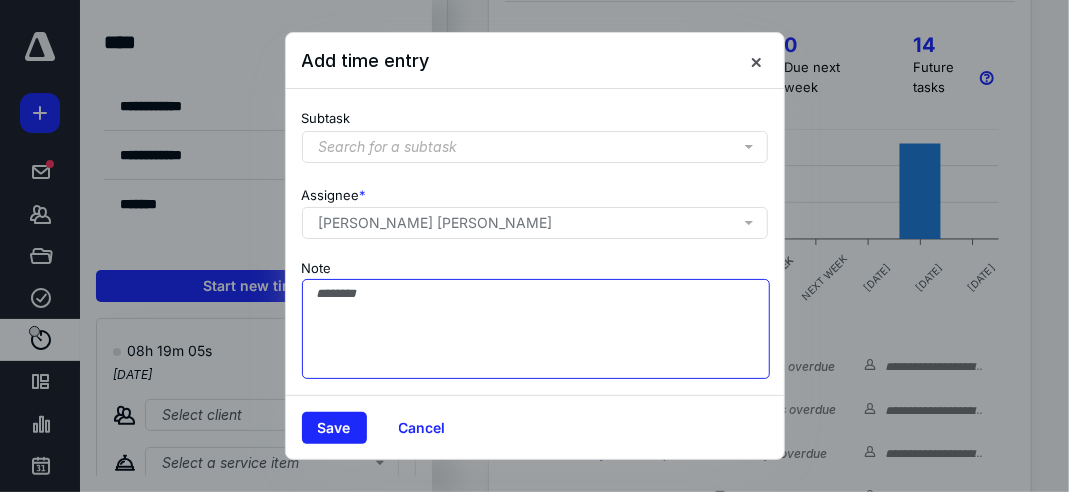 click on "Note" at bounding box center [536, 329] 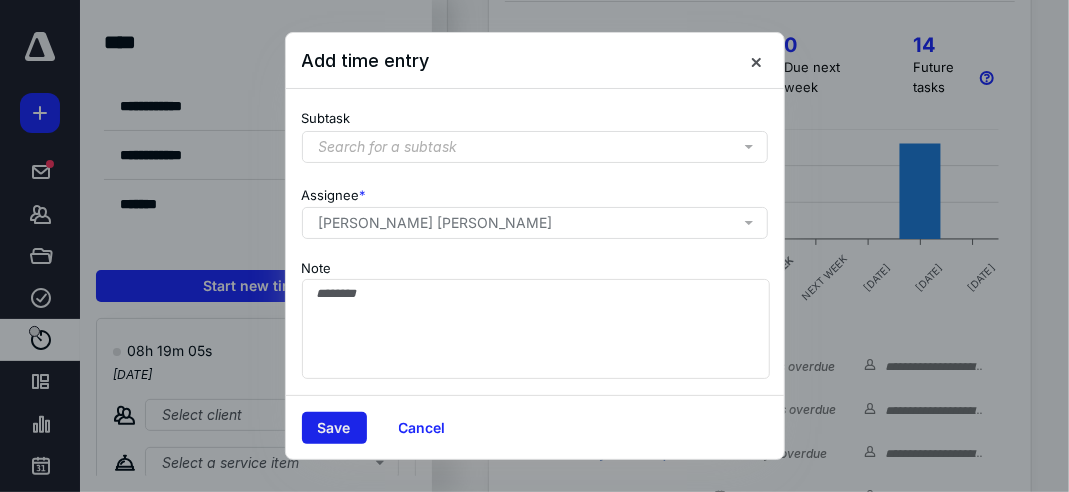 click on "Save" at bounding box center (334, 428) 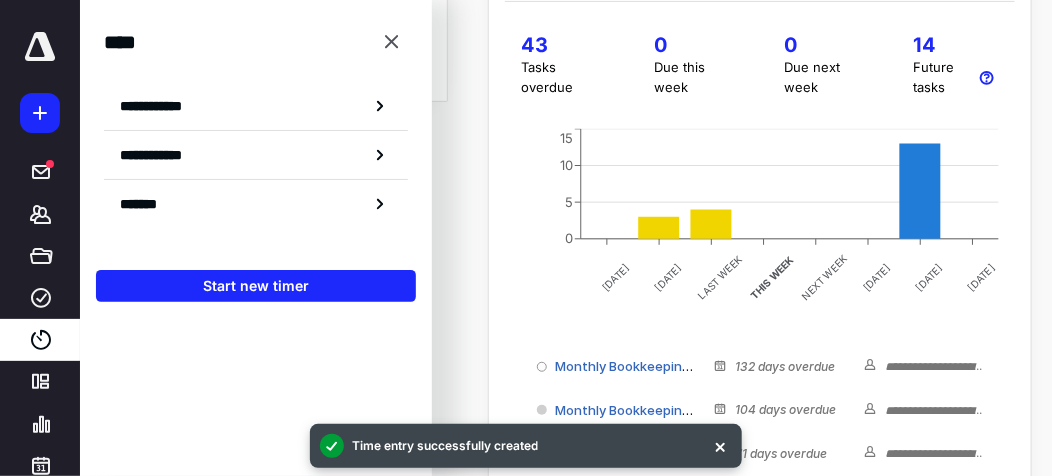 click on "**********" at bounding box center [256, 127] 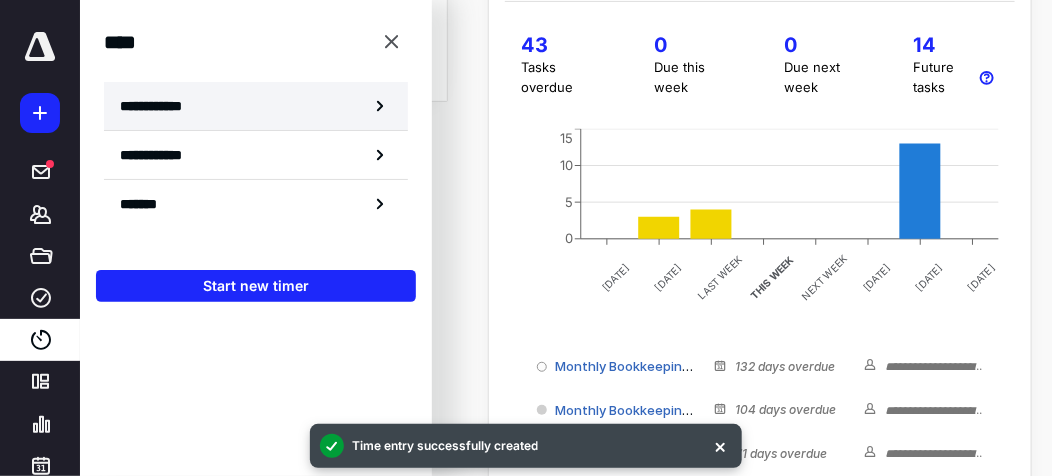 click on "**********" at bounding box center [256, 106] 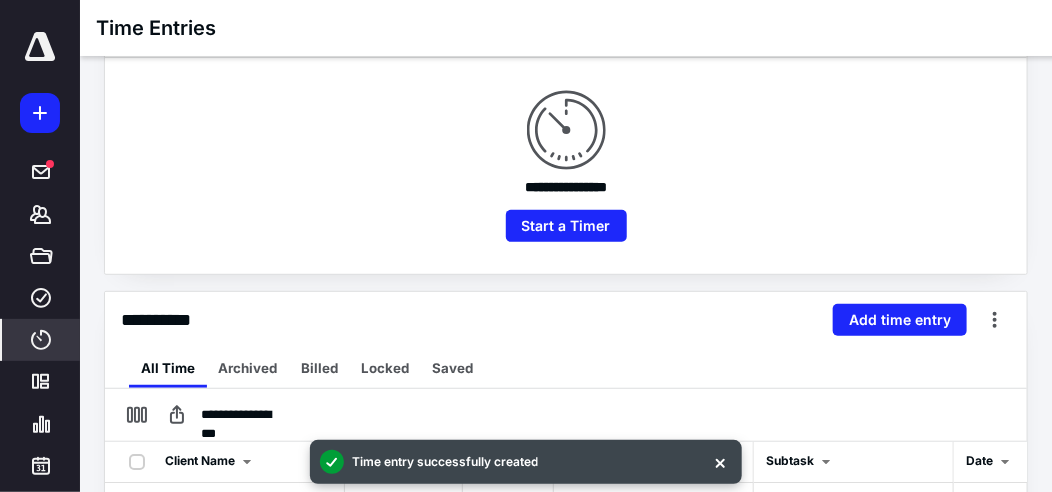 scroll, scrollTop: 333, scrollLeft: 0, axis: vertical 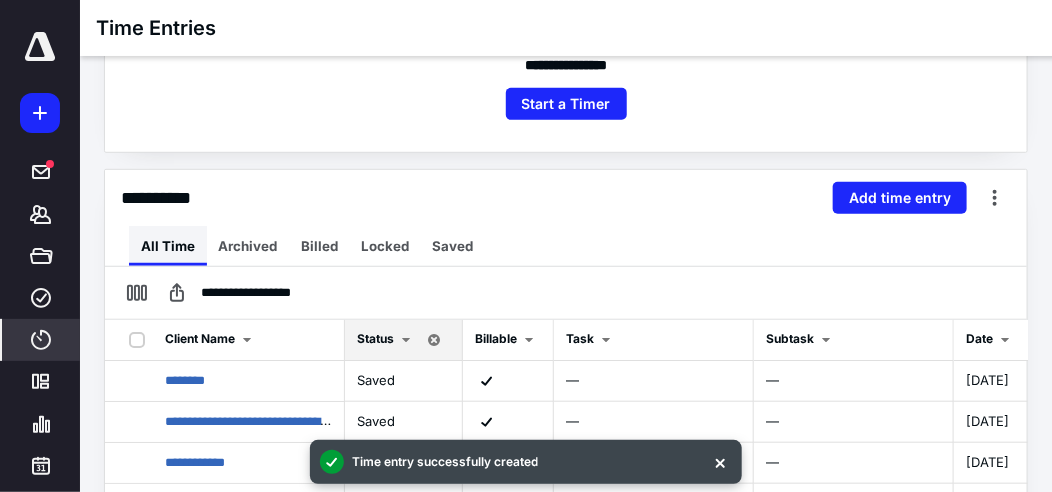 click on "All Time" at bounding box center (168, 246) 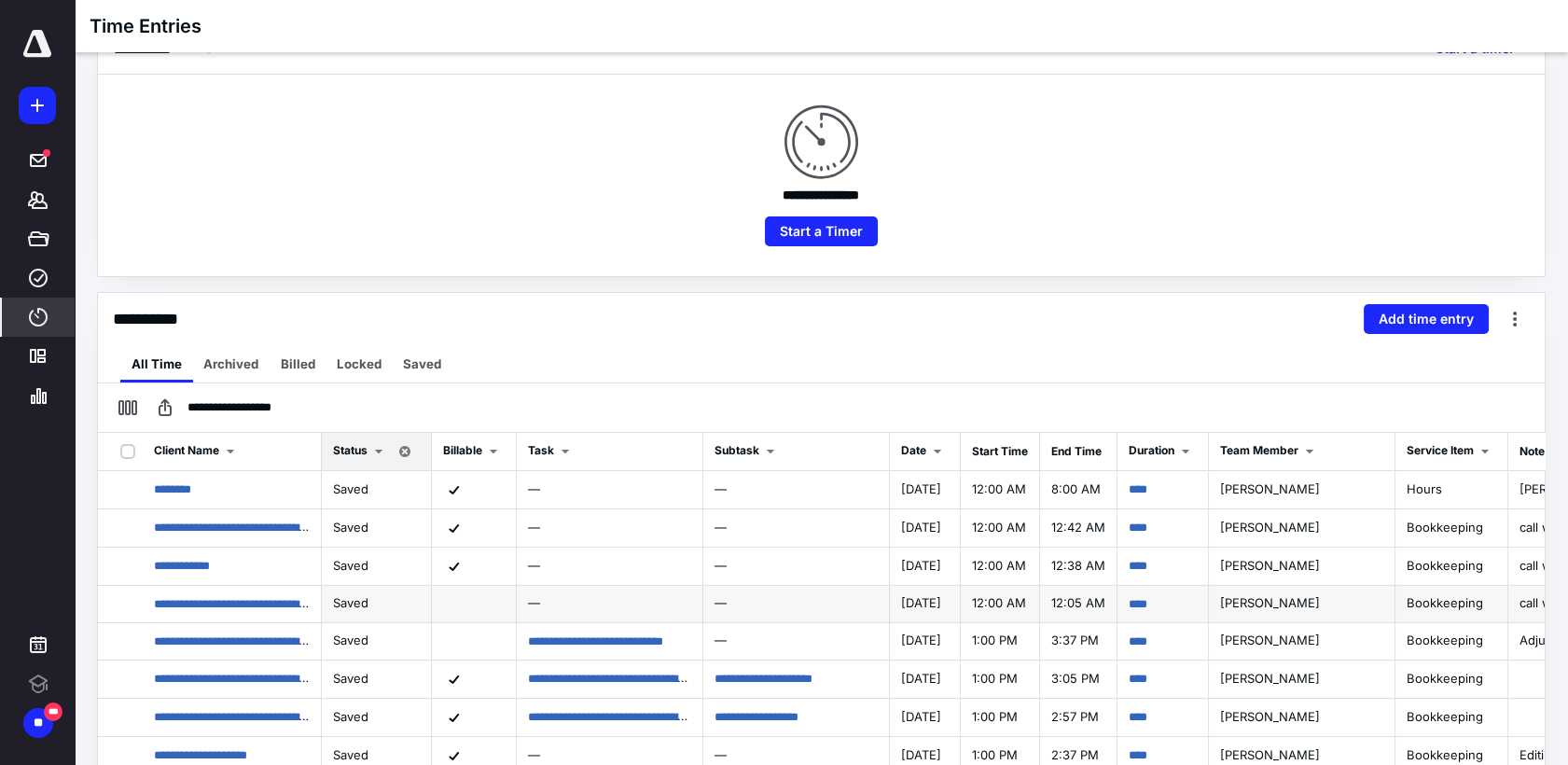 scroll, scrollTop: 207, scrollLeft: 0, axis: vertical 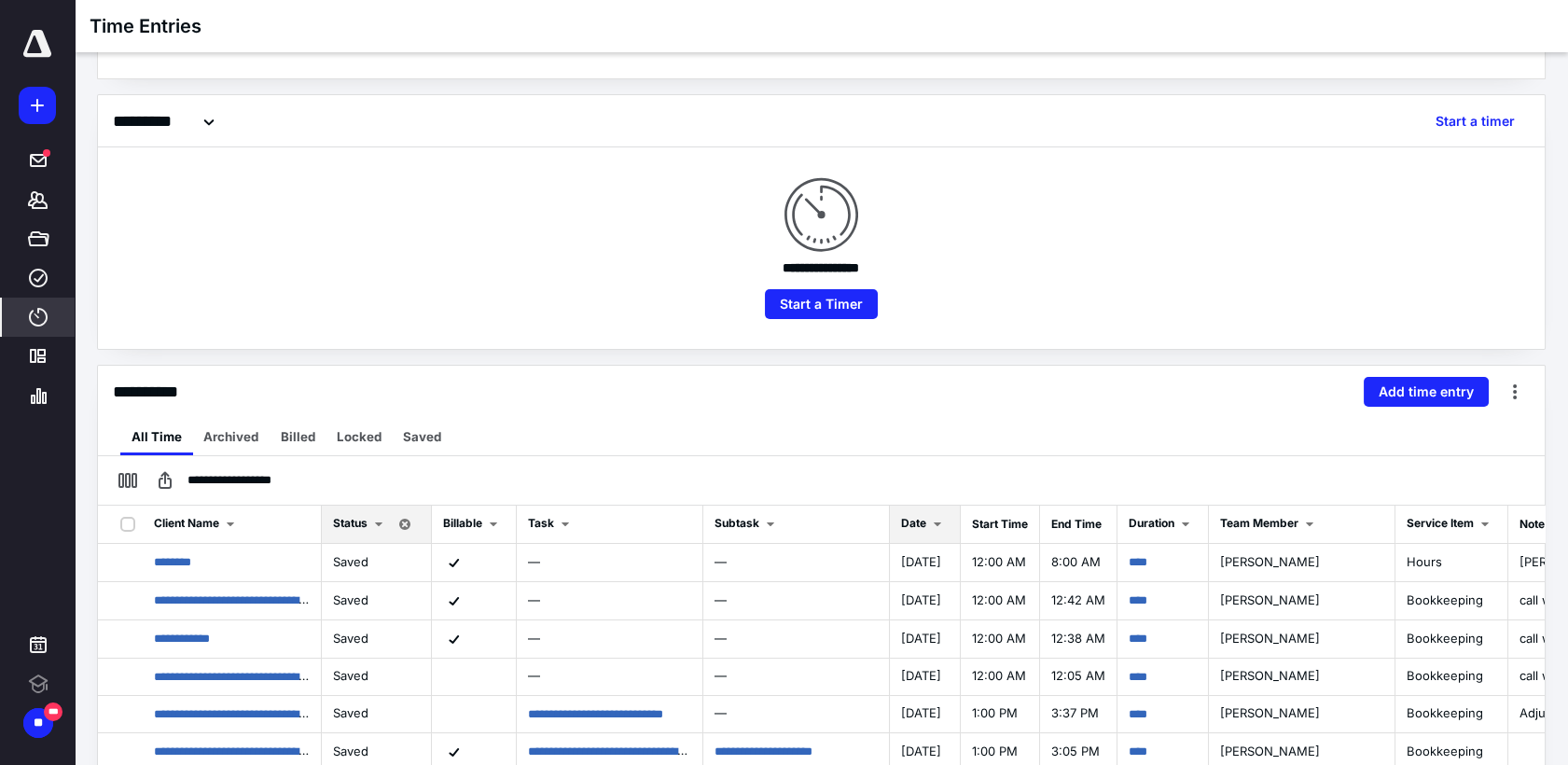 click at bounding box center [937, 524] 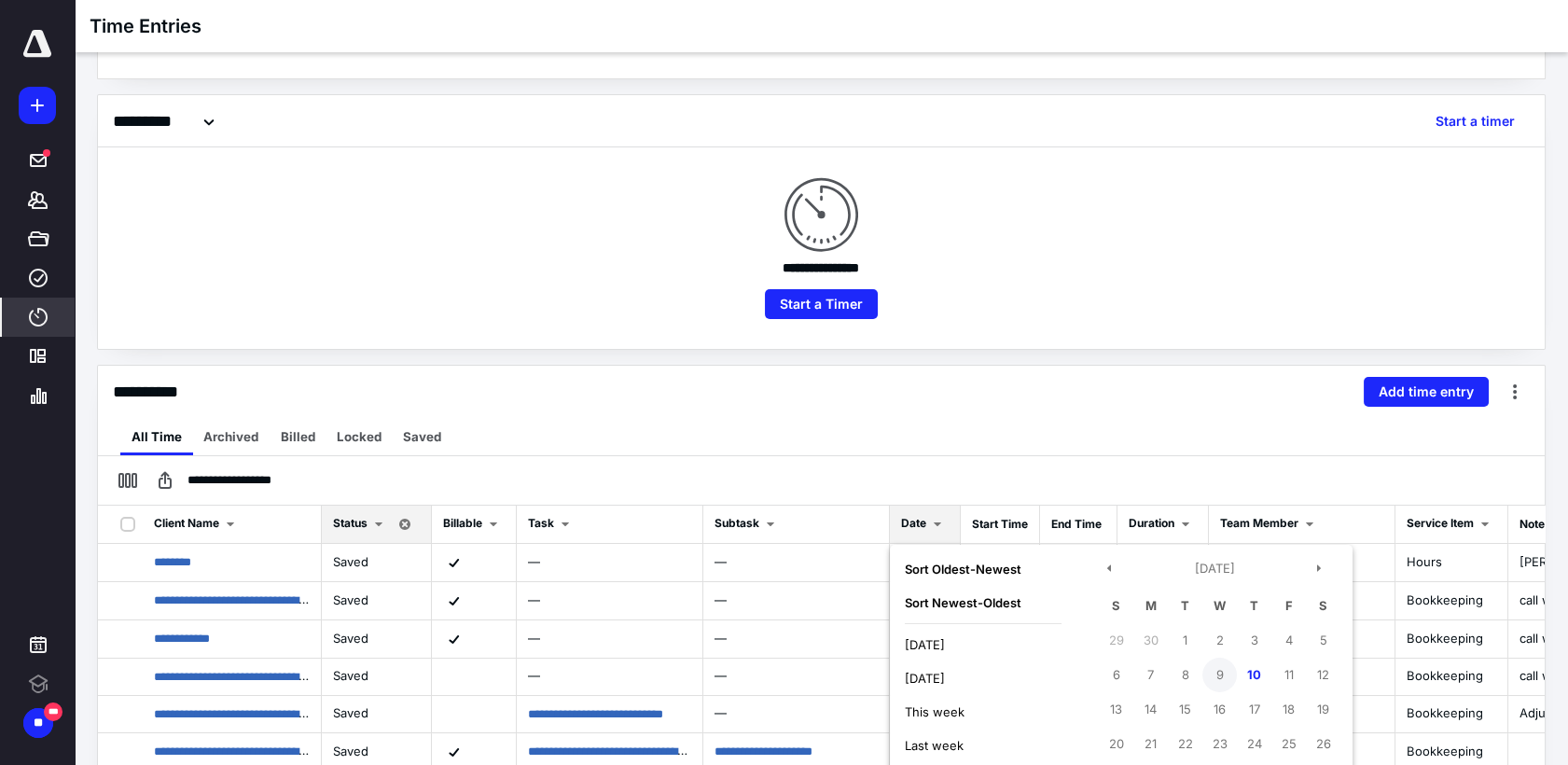 click on "9" at bounding box center [1219, 675] 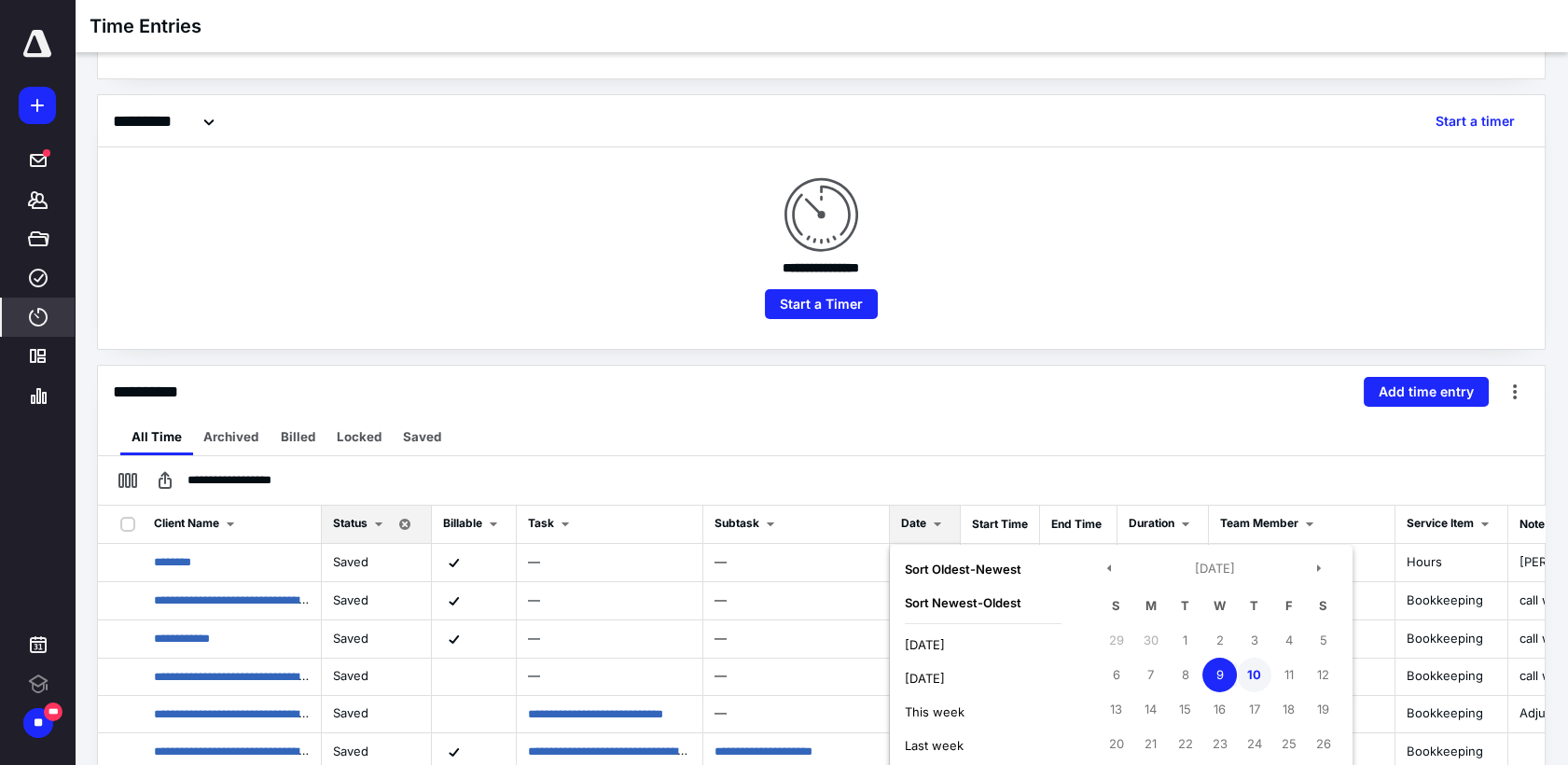 click on "10" at bounding box center (1254, 675) 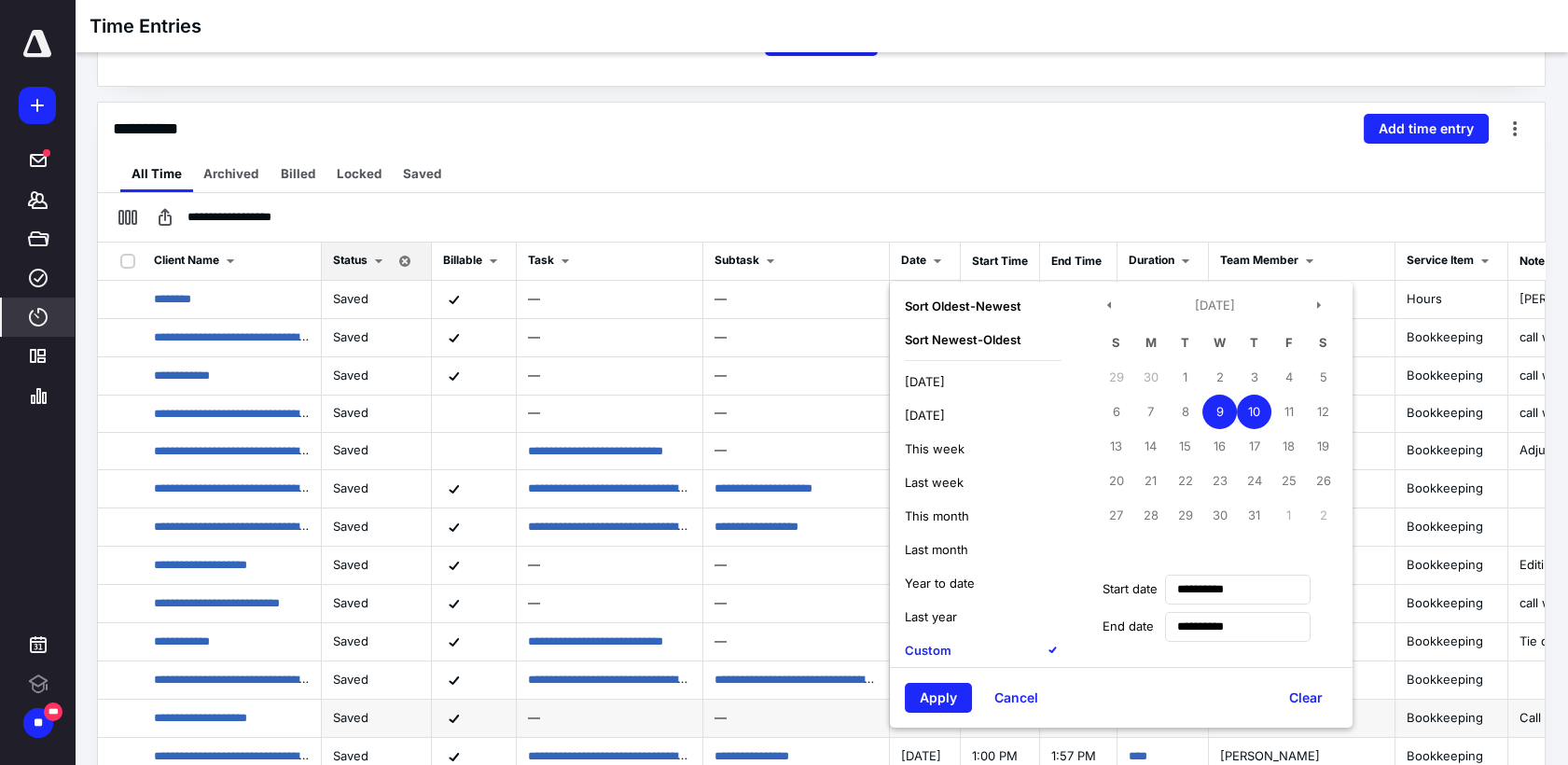 scroll, scrollTop: 414, scrollLeft: 0, axis: vertical 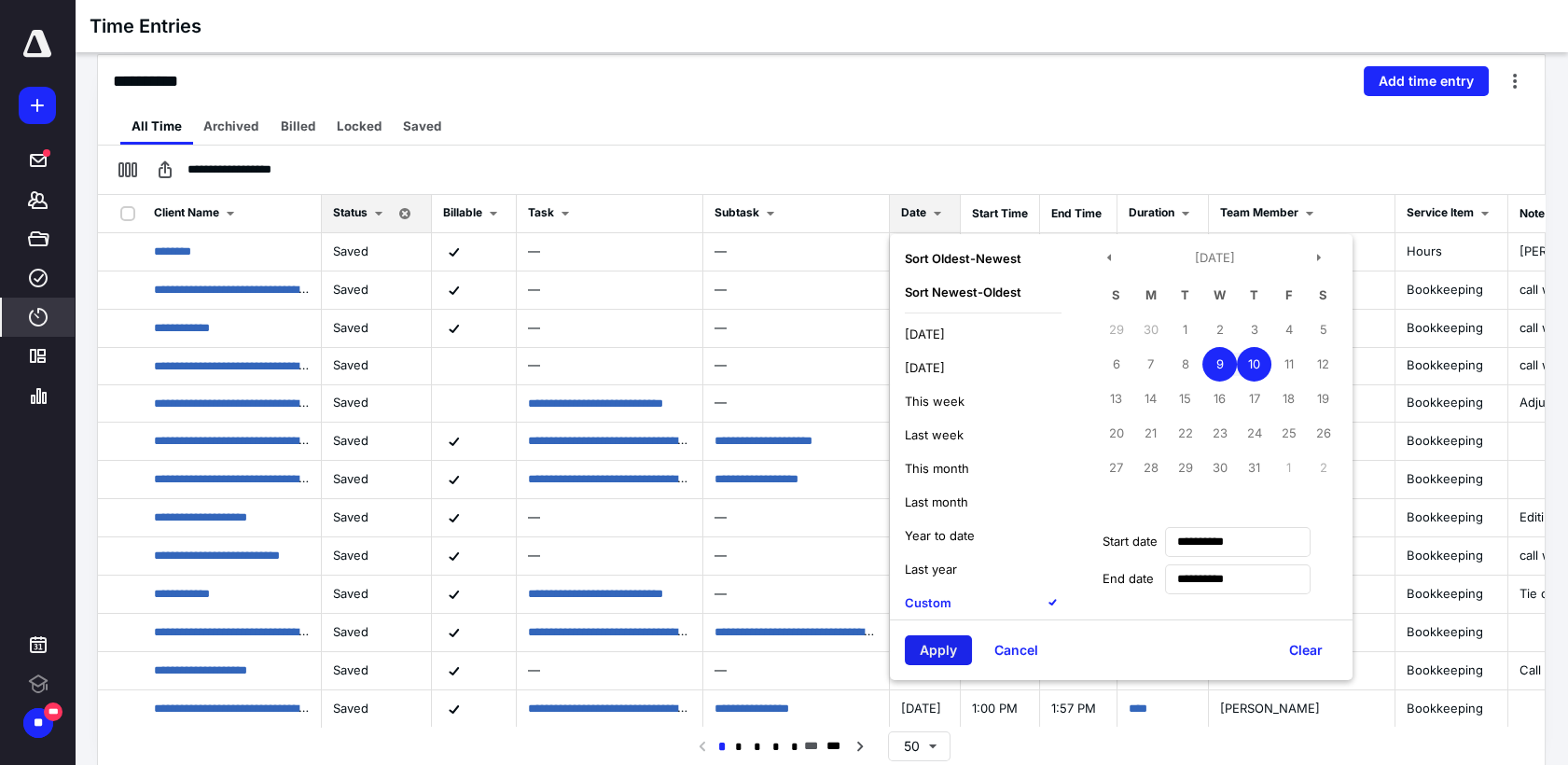 click on "Apply" at bounding box center [938, 650] 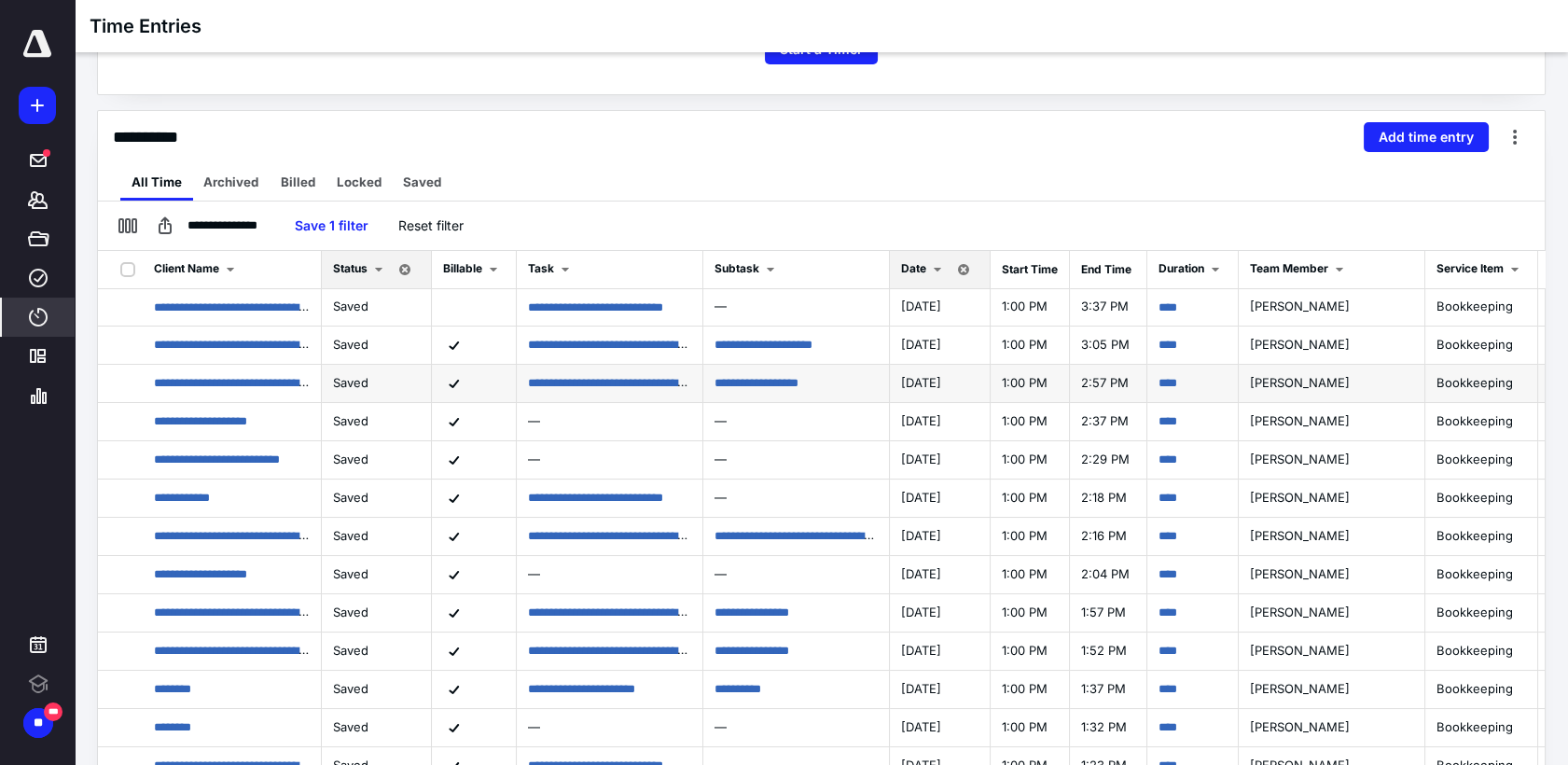 scroll, scrollTop: 311, scrollLeft: 0, axis: vertical 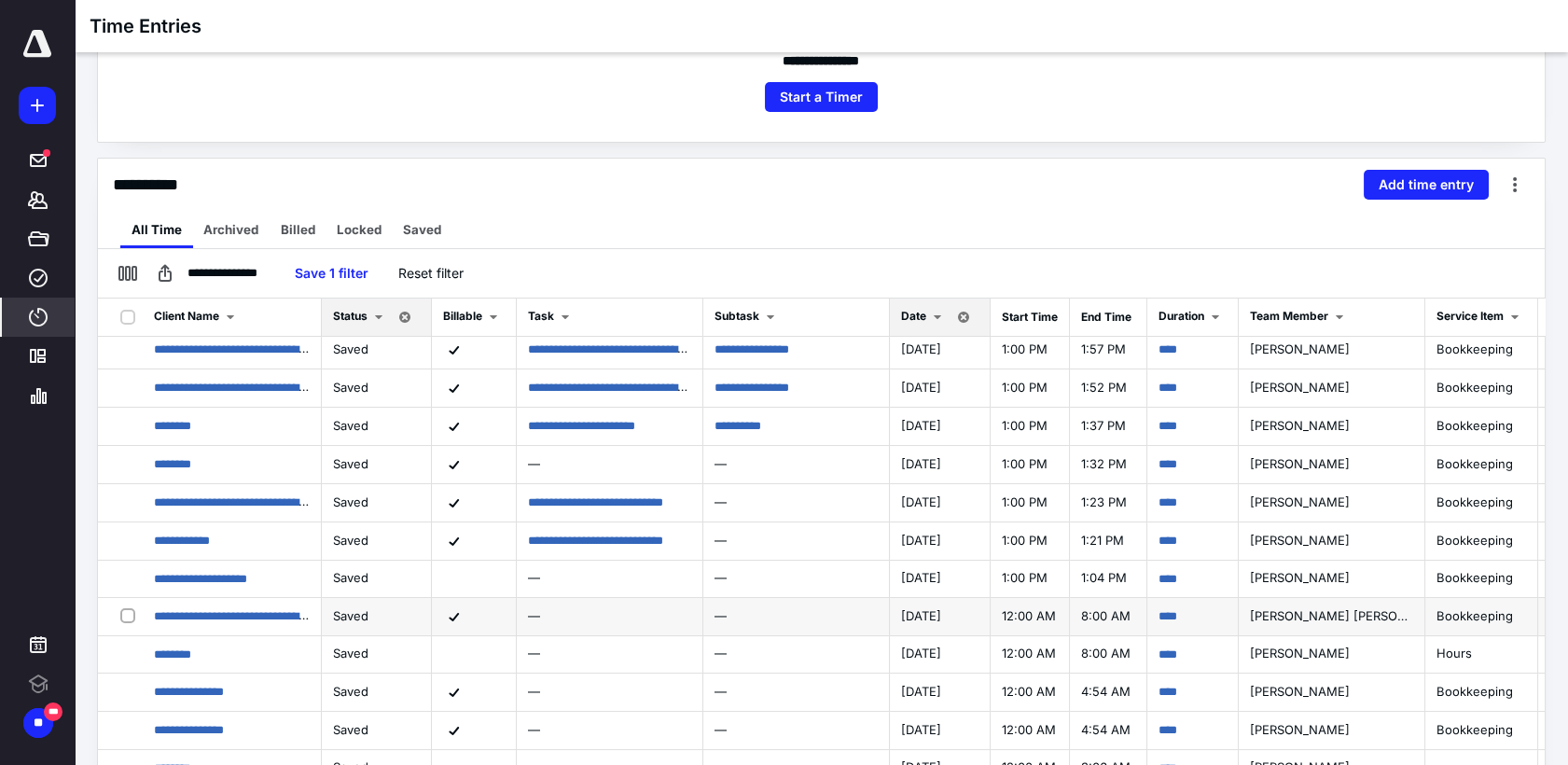 click on "Bookkeeping" at bounding box center [1475, 616] 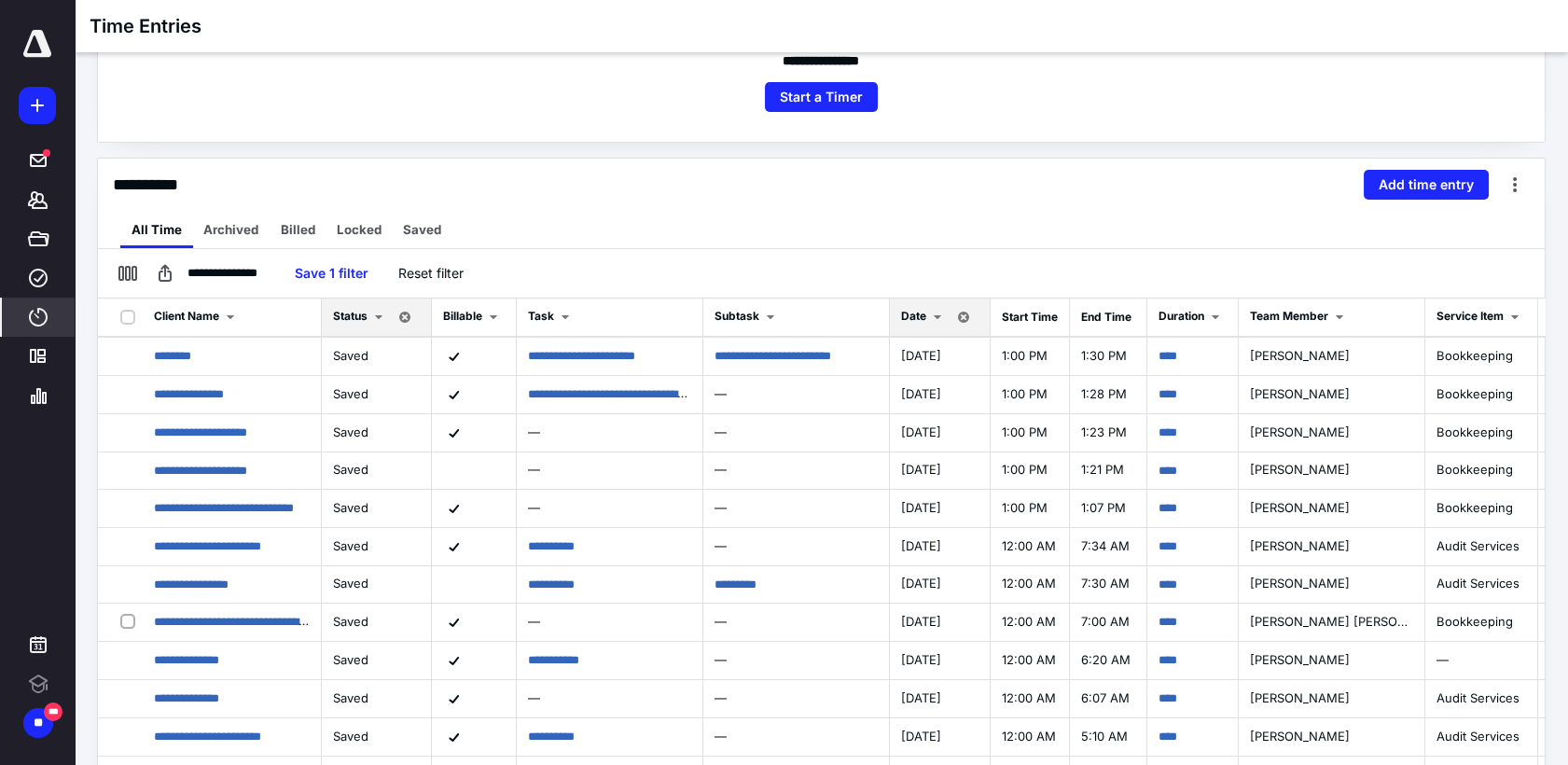 scroll, scrollTop: 1244, scrollLeft: 0, axis: vertical 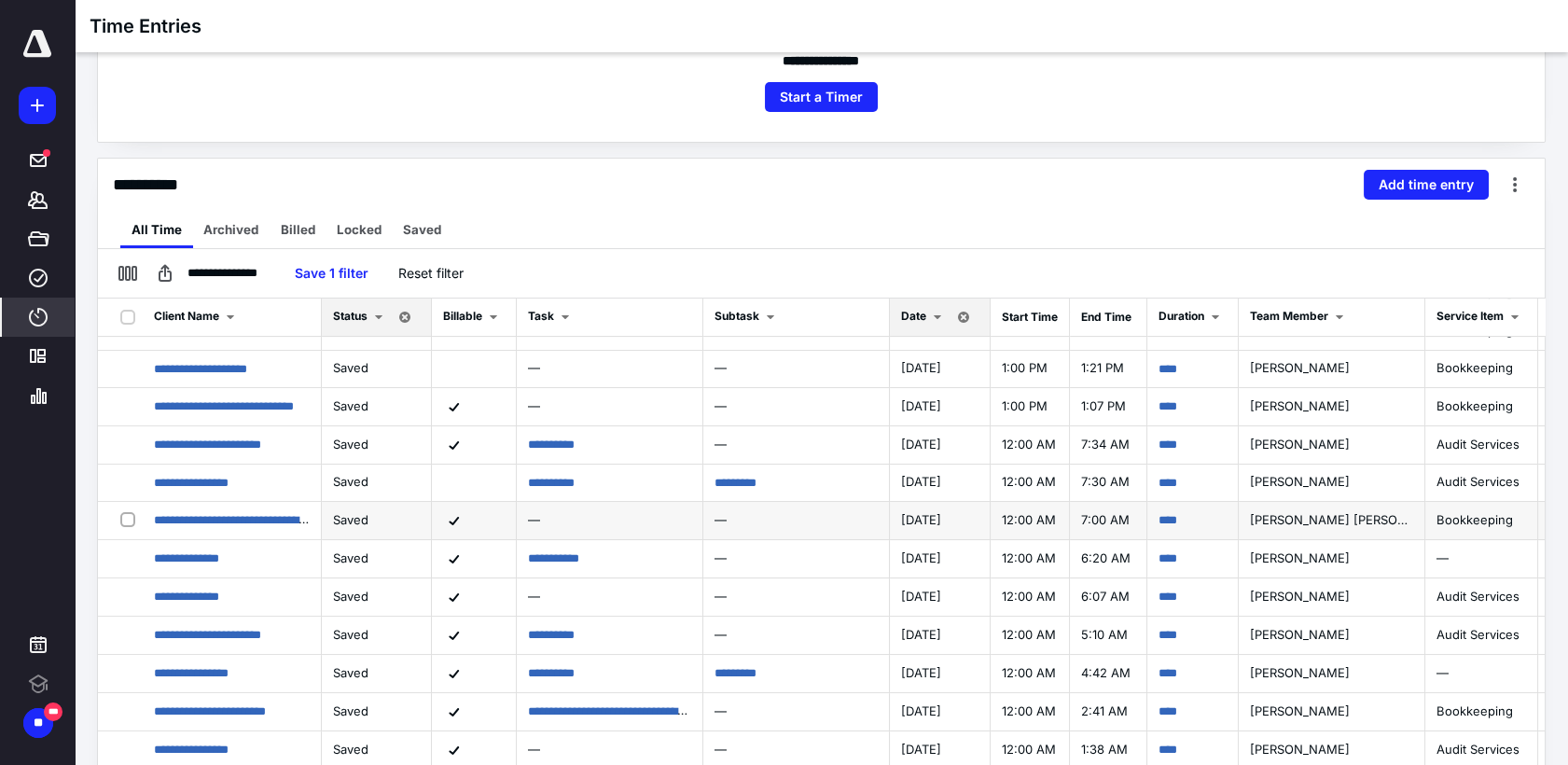 click on "Bookkeeping" at bounding box center (1481, 521) 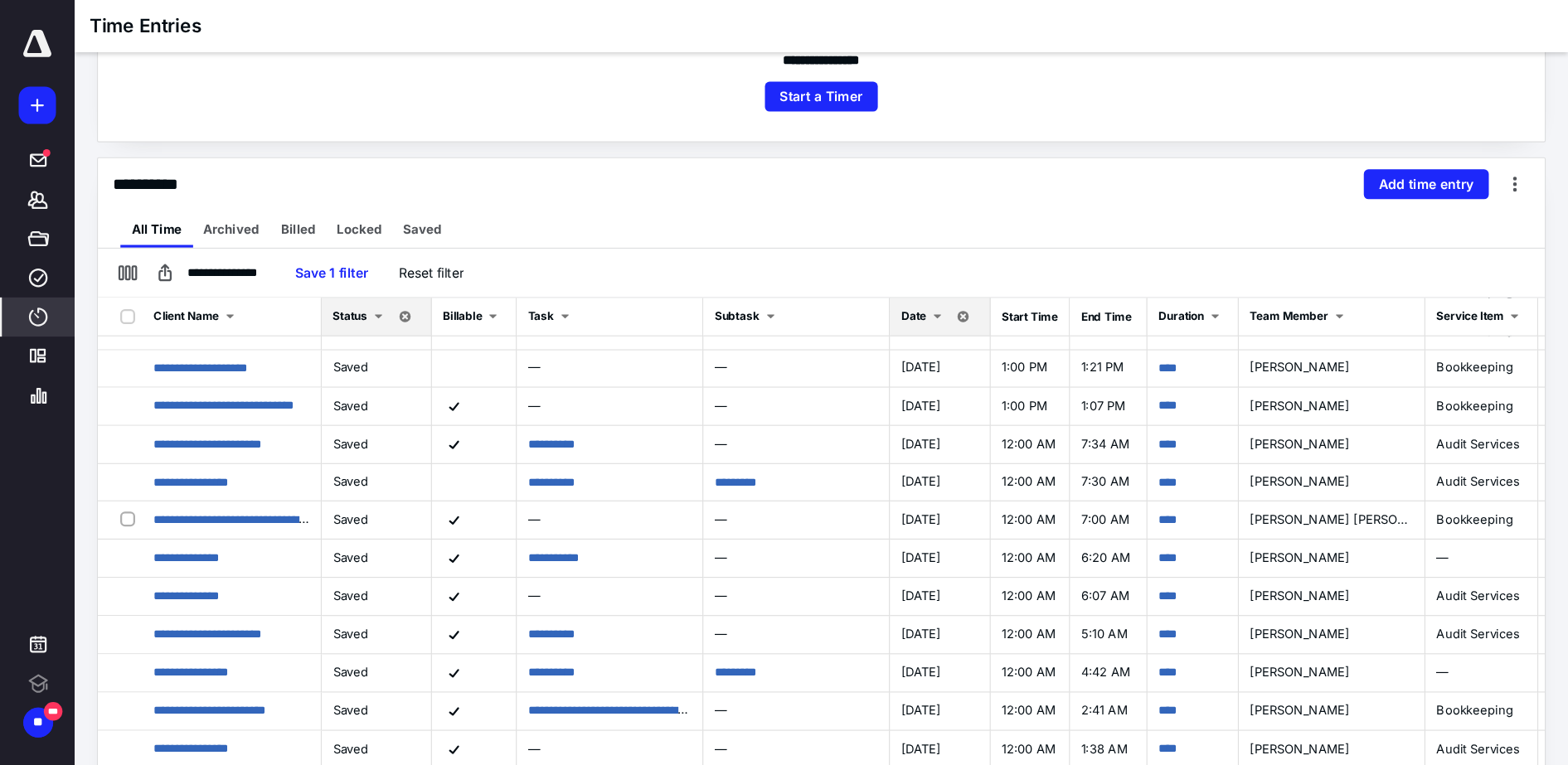 scroll, scrollTop: 276, scrollLeft: 0, axis: vertical 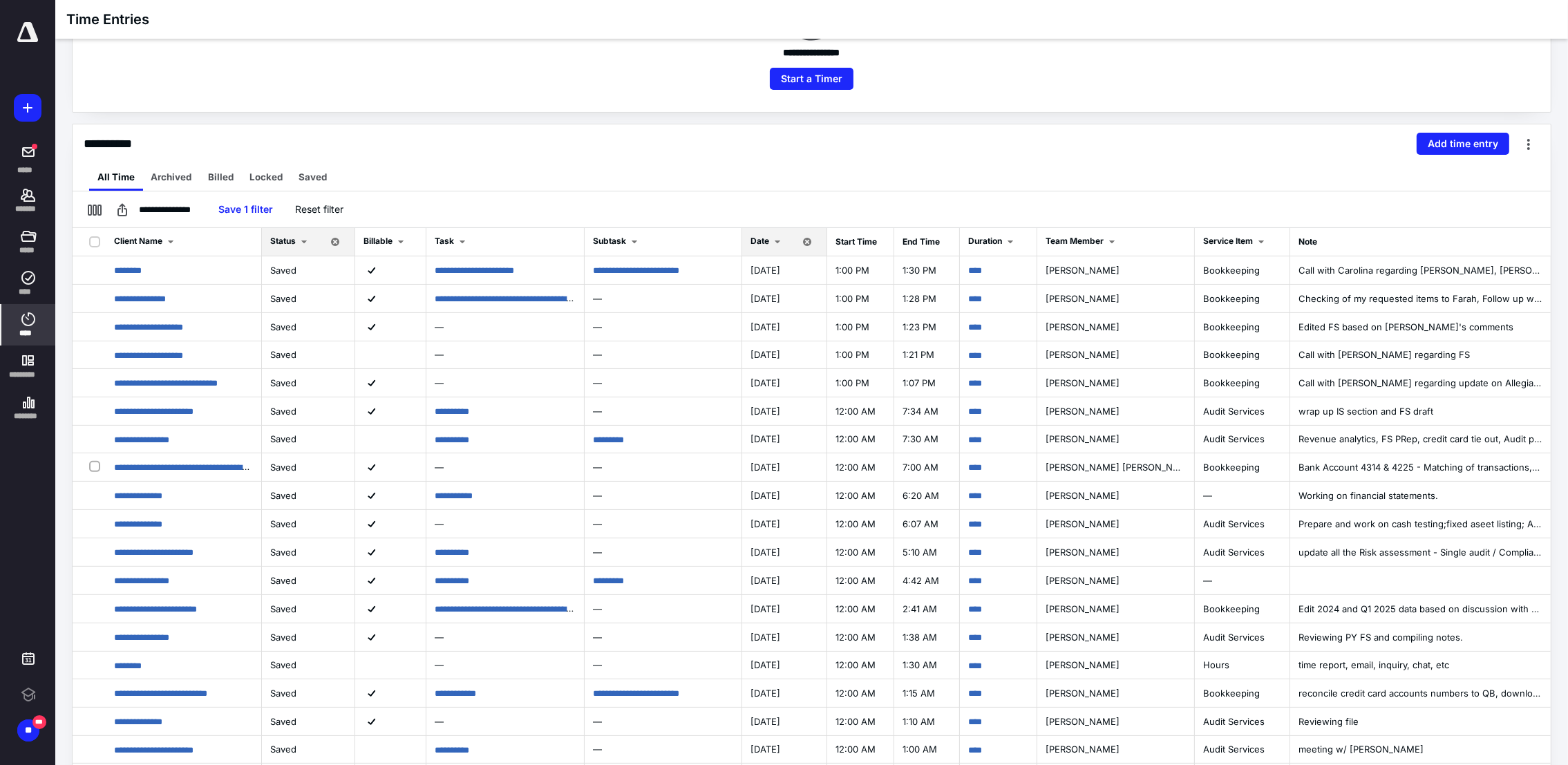 drag, startPoint x: 1172, startPoint y: 0, endPoint x: 1088, endPoint y: 149, distance: 171.0468 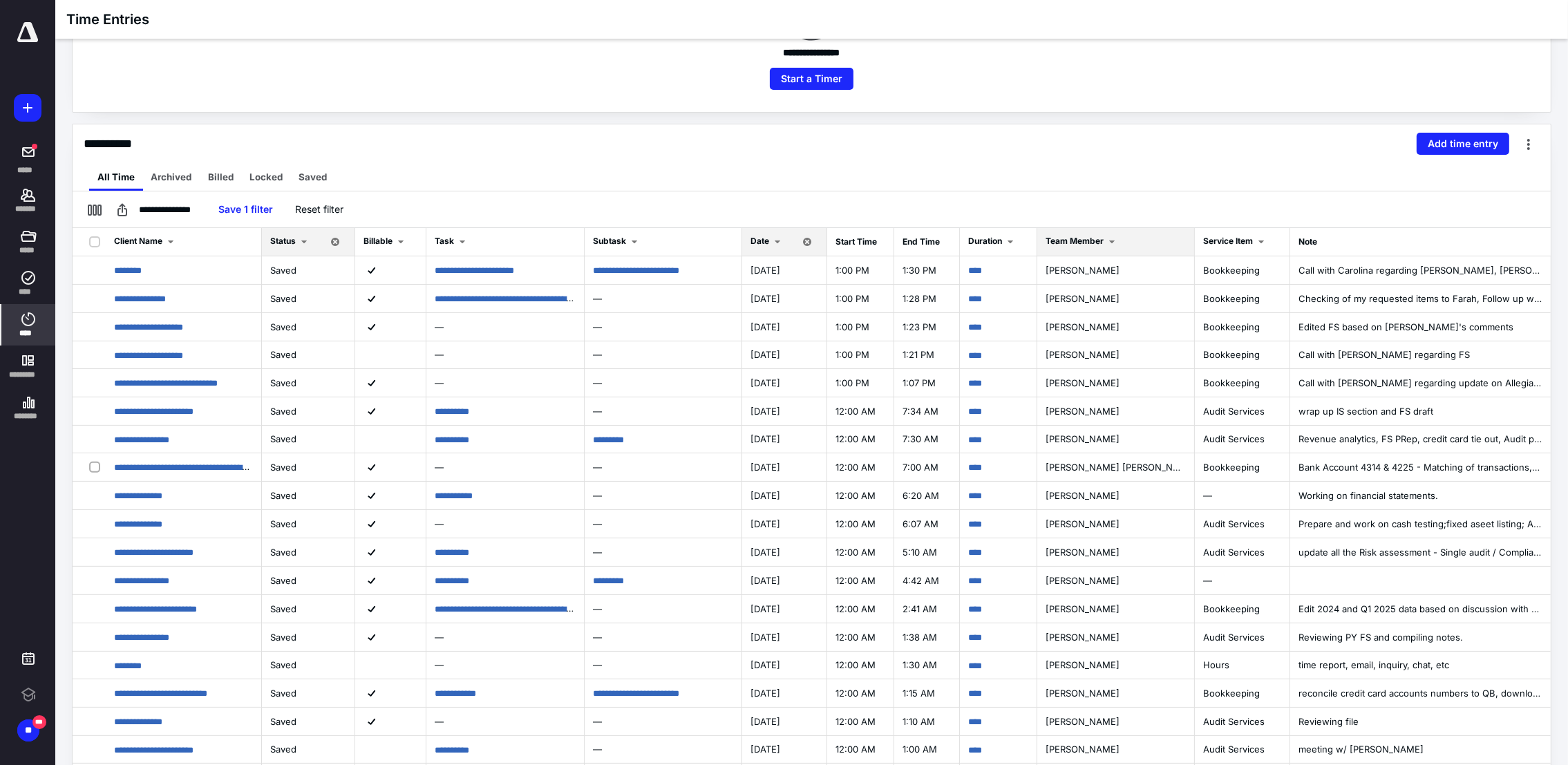 click at bounding box center (1112, 242) 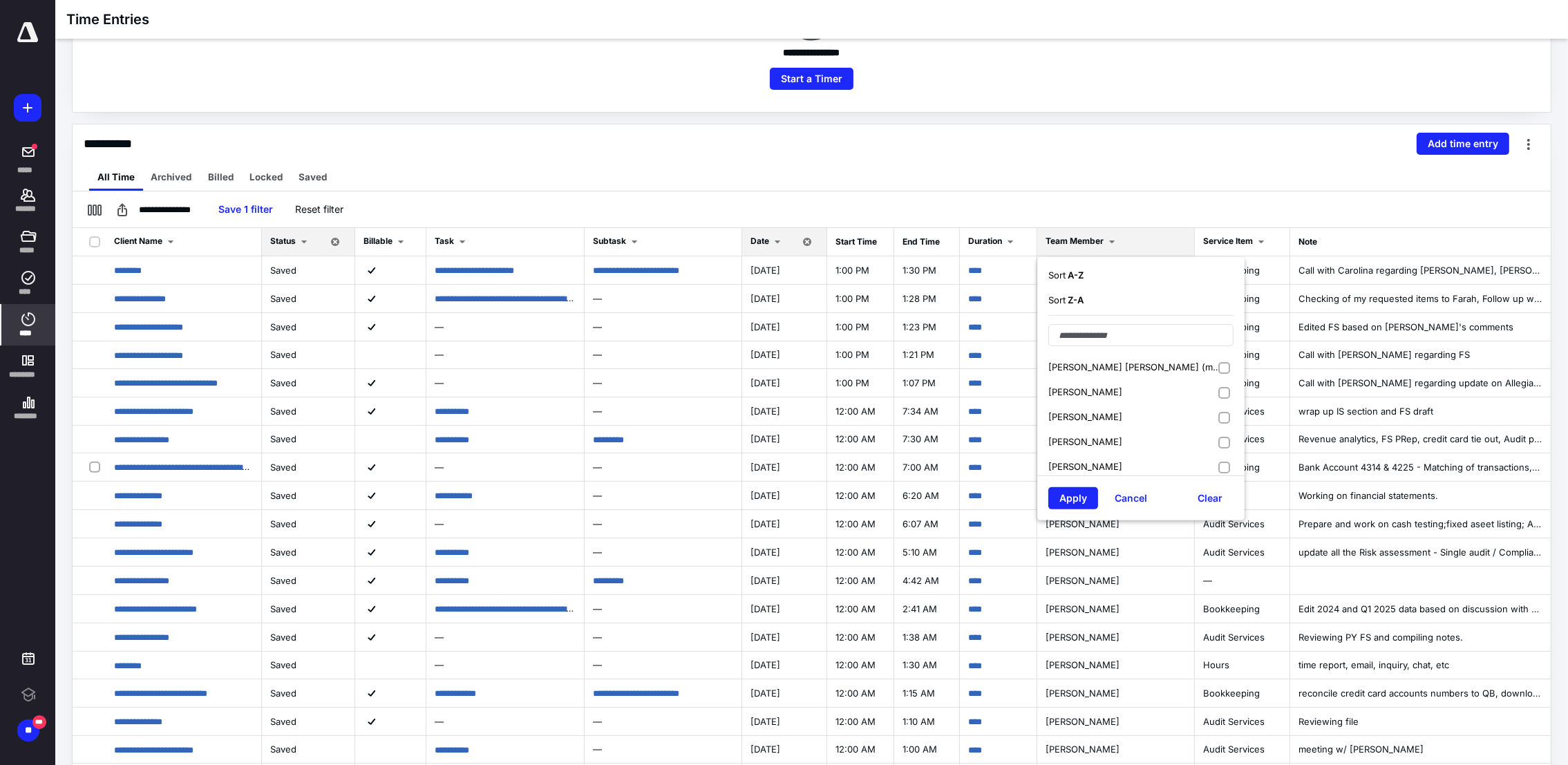 click on "Alyssa Jane Pasahol (me)" at bounding box center [1141, 367] 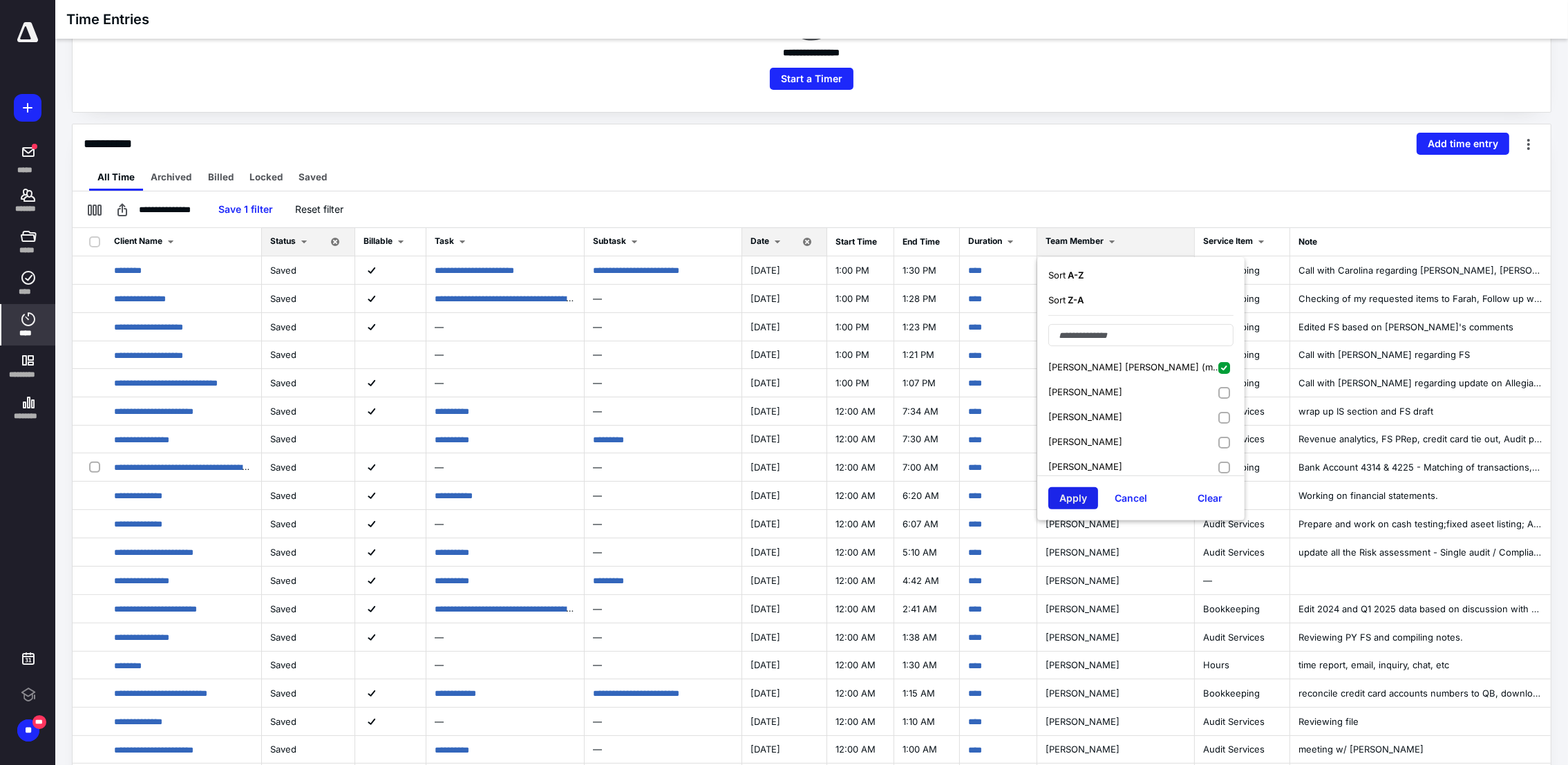 click on "Apply" at bounding box center [1073, 498] 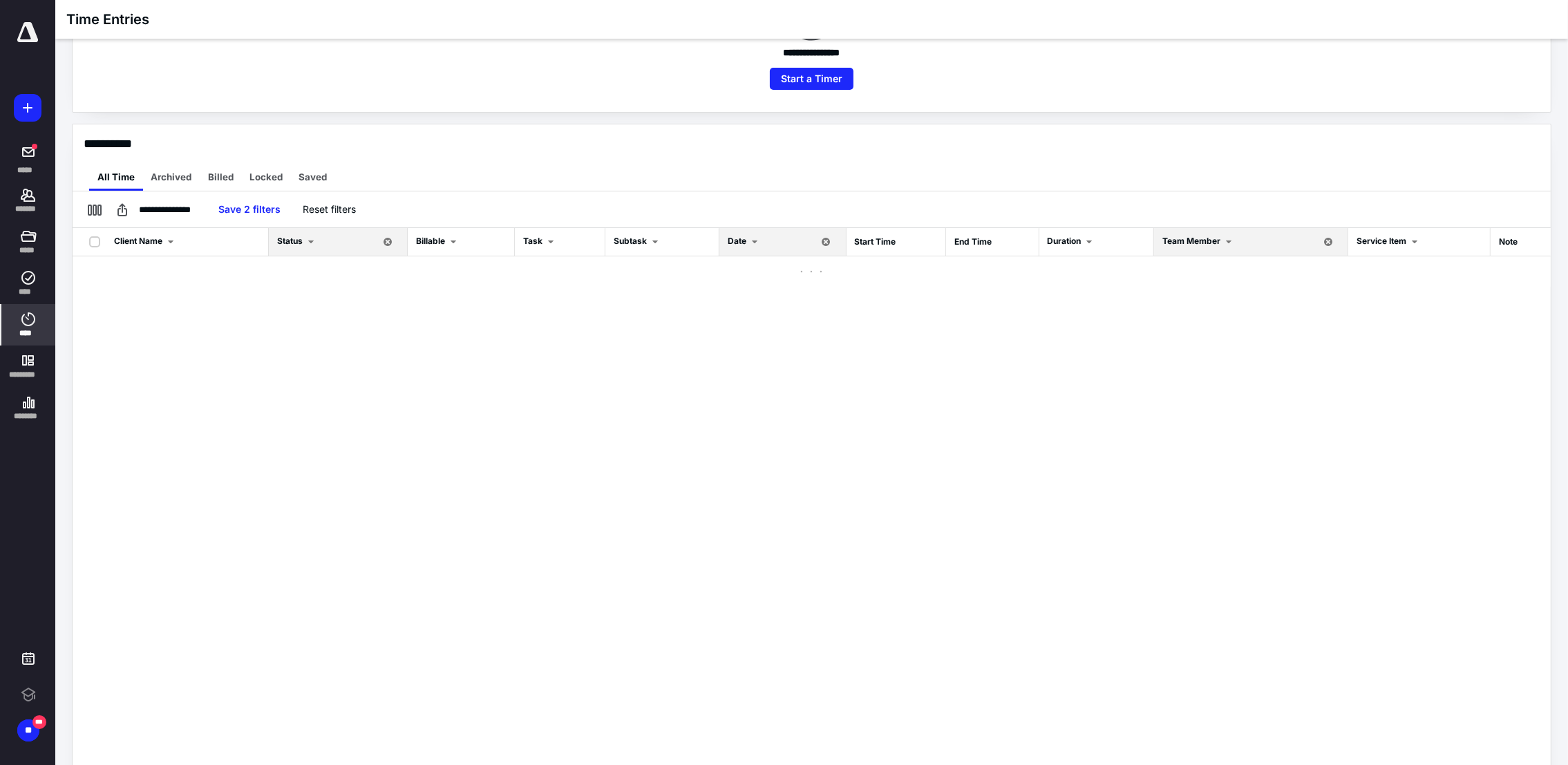 scroll, scrollTop: 0, scrollLeft: 0, axis: both 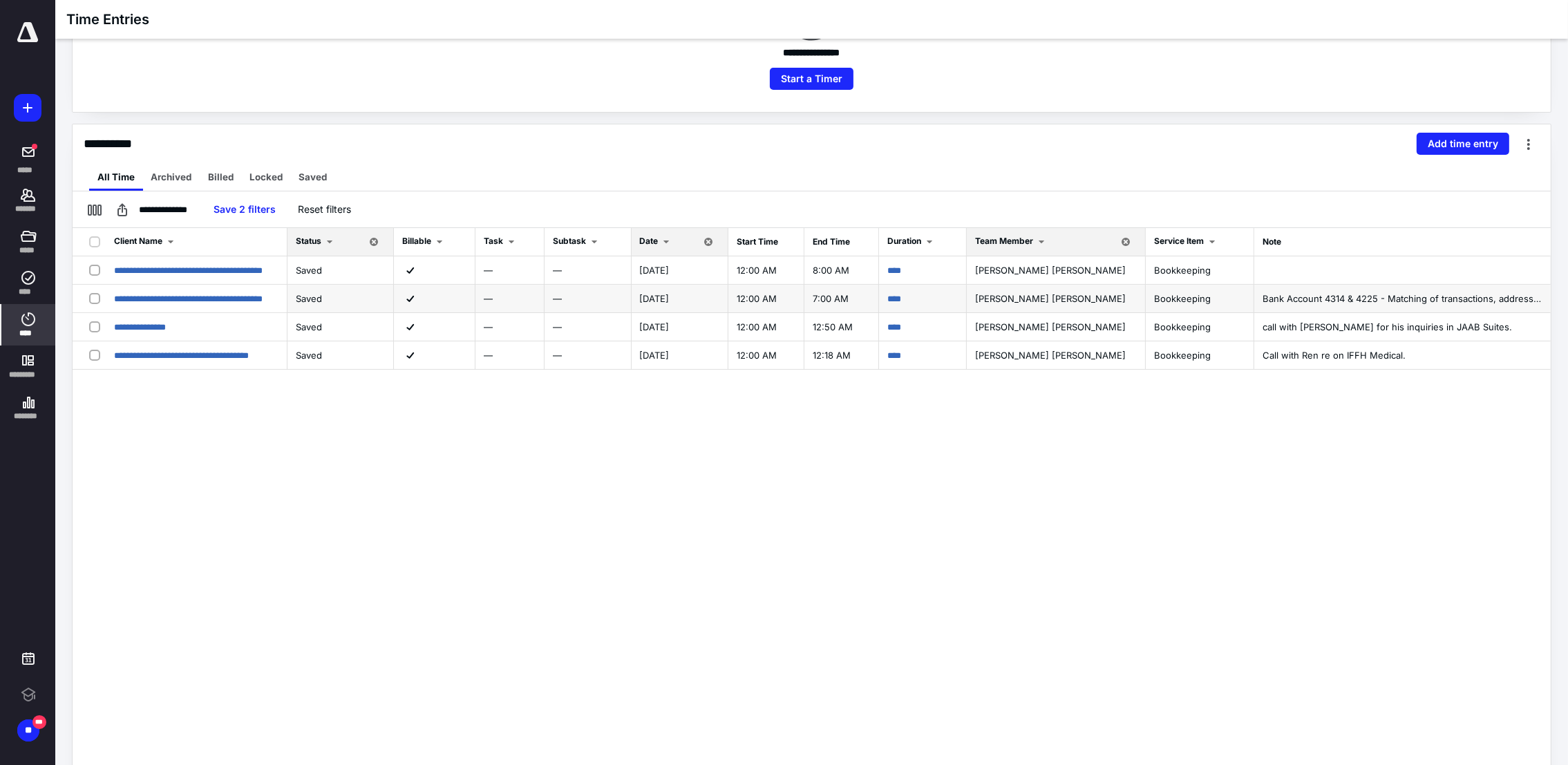 drag, startPoint x: 1254, startPoint y: 294, endPoint x: 1548, endPoint y: 291, distance: 294.01531 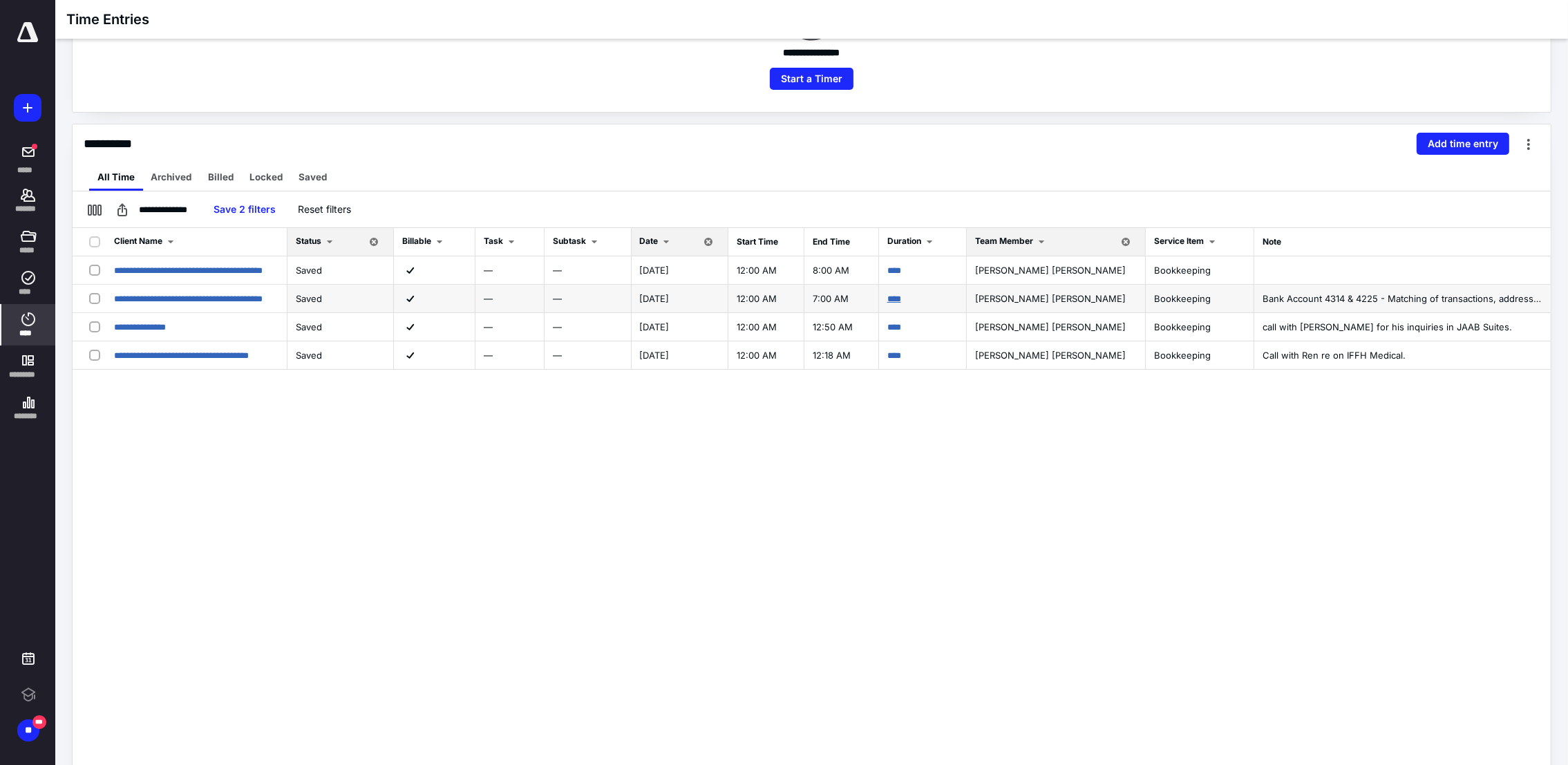 click on "****" at bounding box center (894, 299) 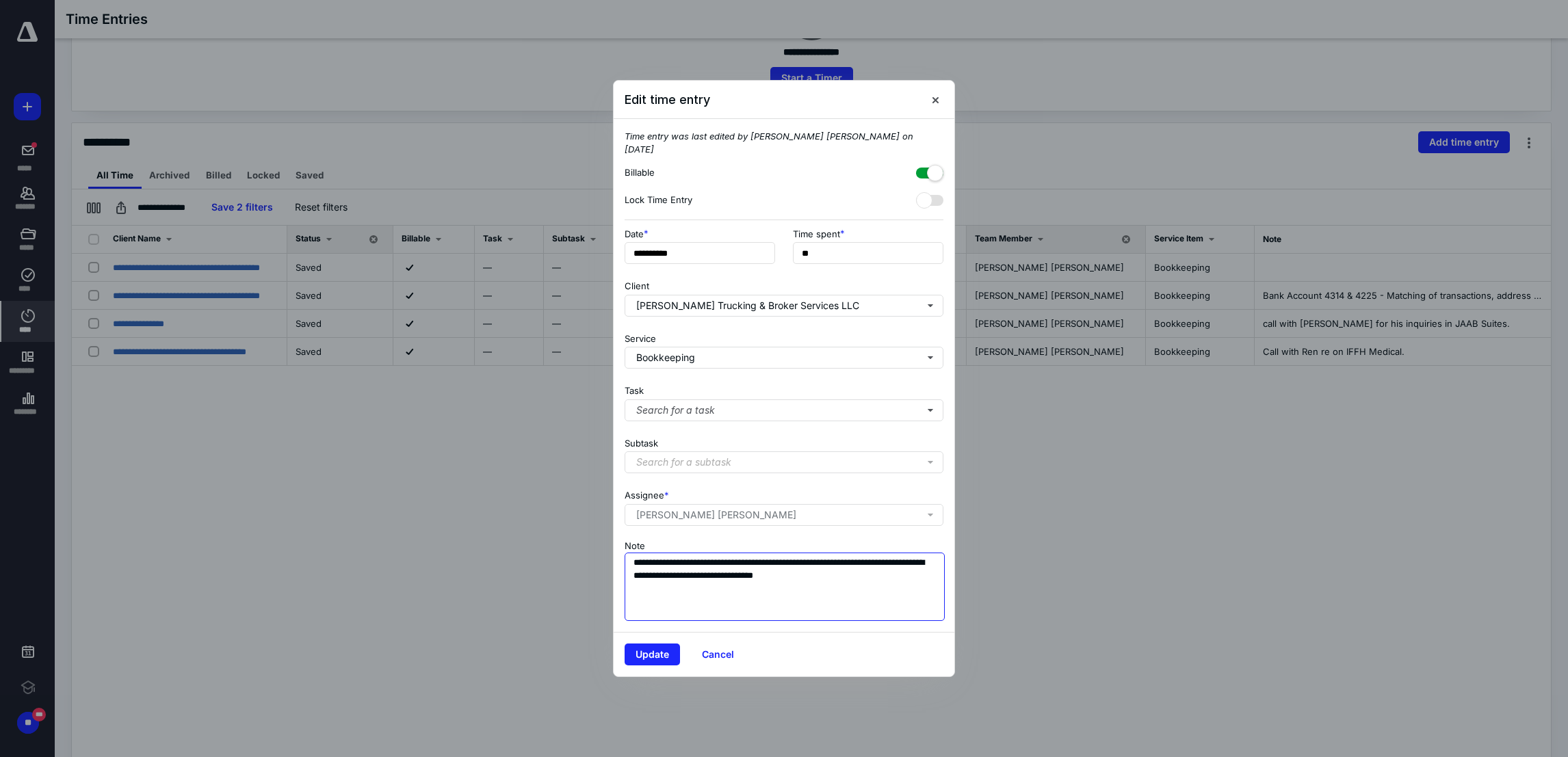 drag, startPoint x: 880, startPoint y: 575, endPoint x: 689, endPoint y: 542, distance: 193.8298 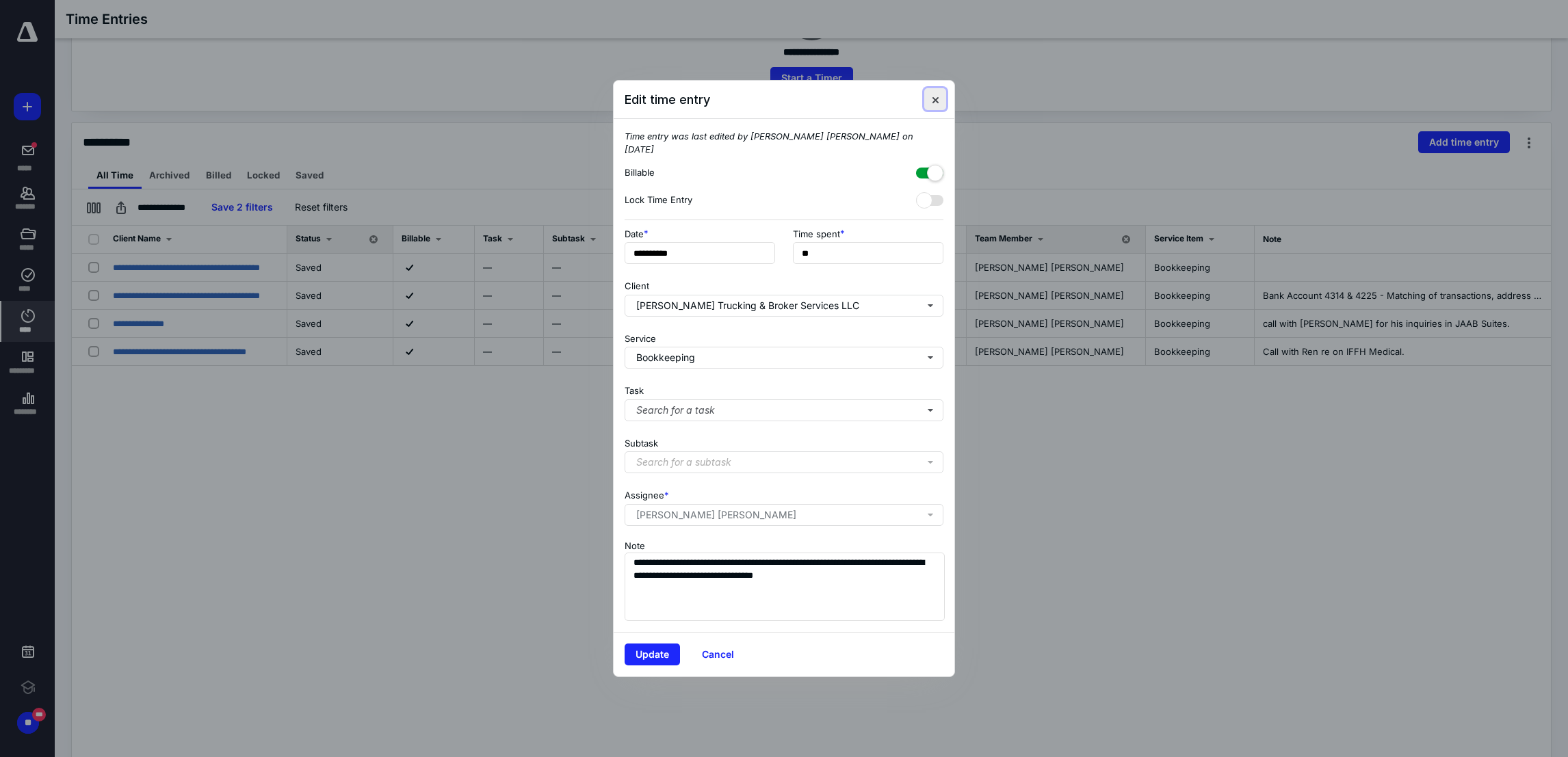 click at bounding box center (935, 99) 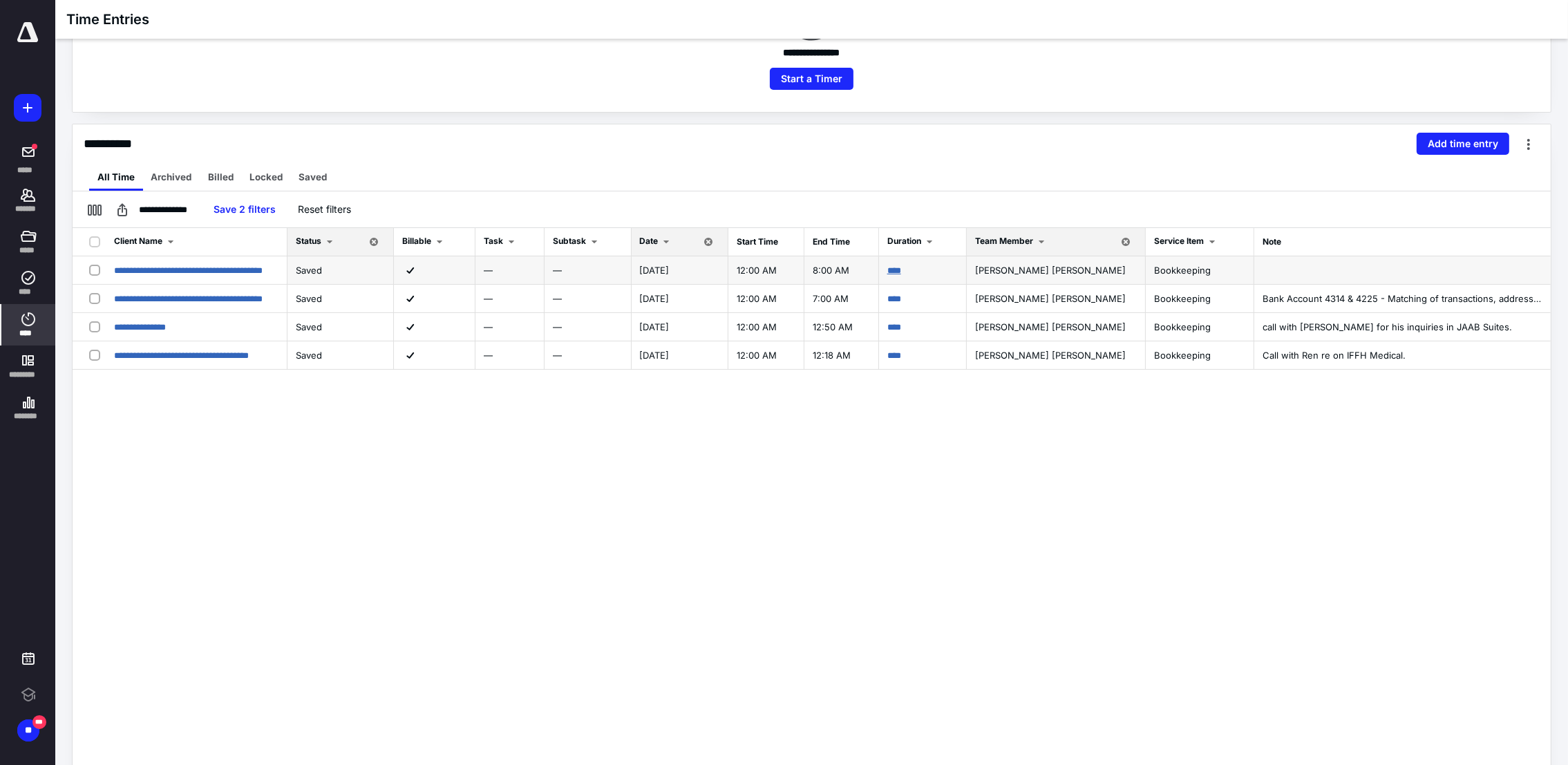 click on "****" at bounding box center (894, 270) 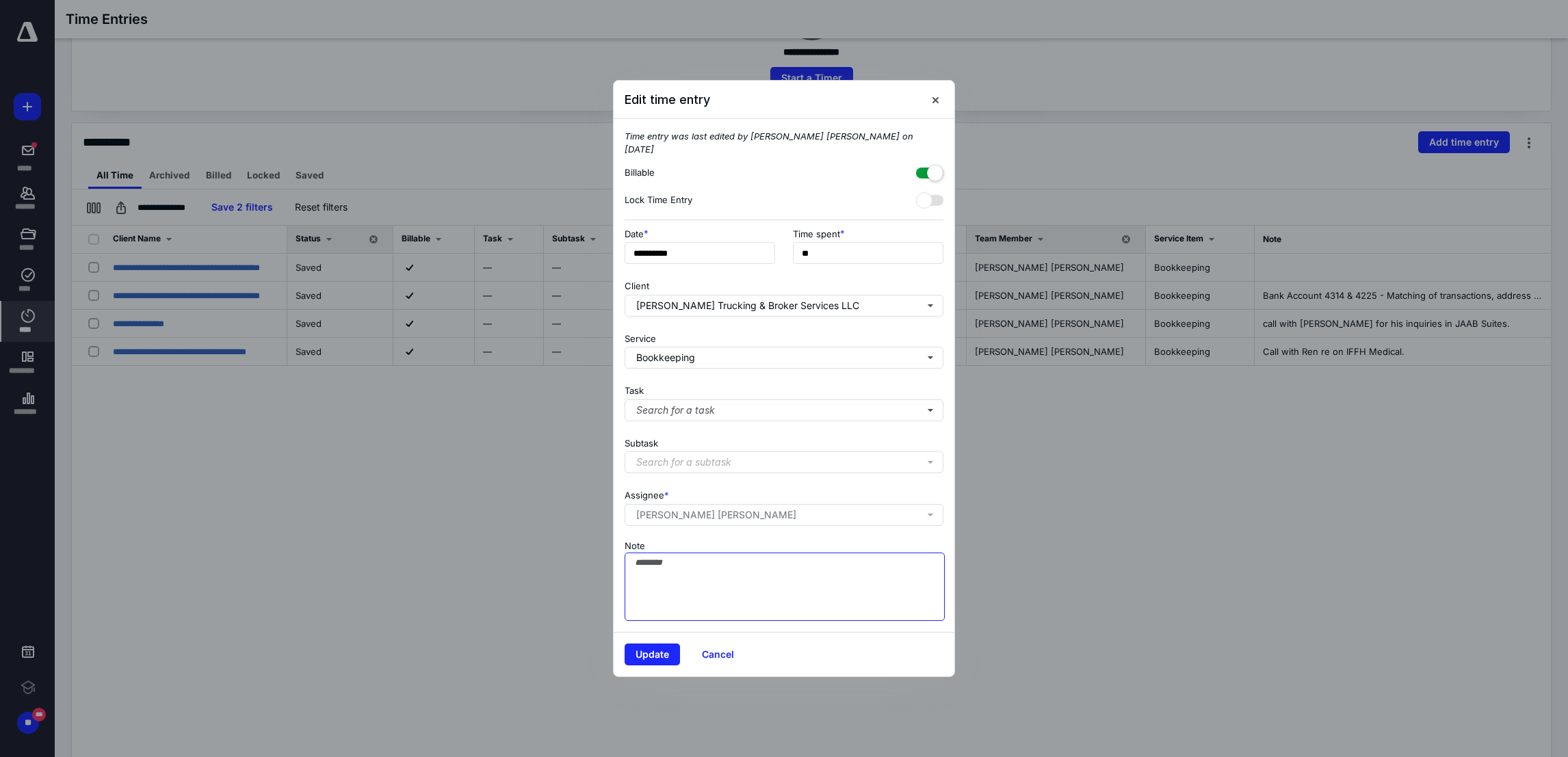 click on "Note" at bounding box center (785, 587) 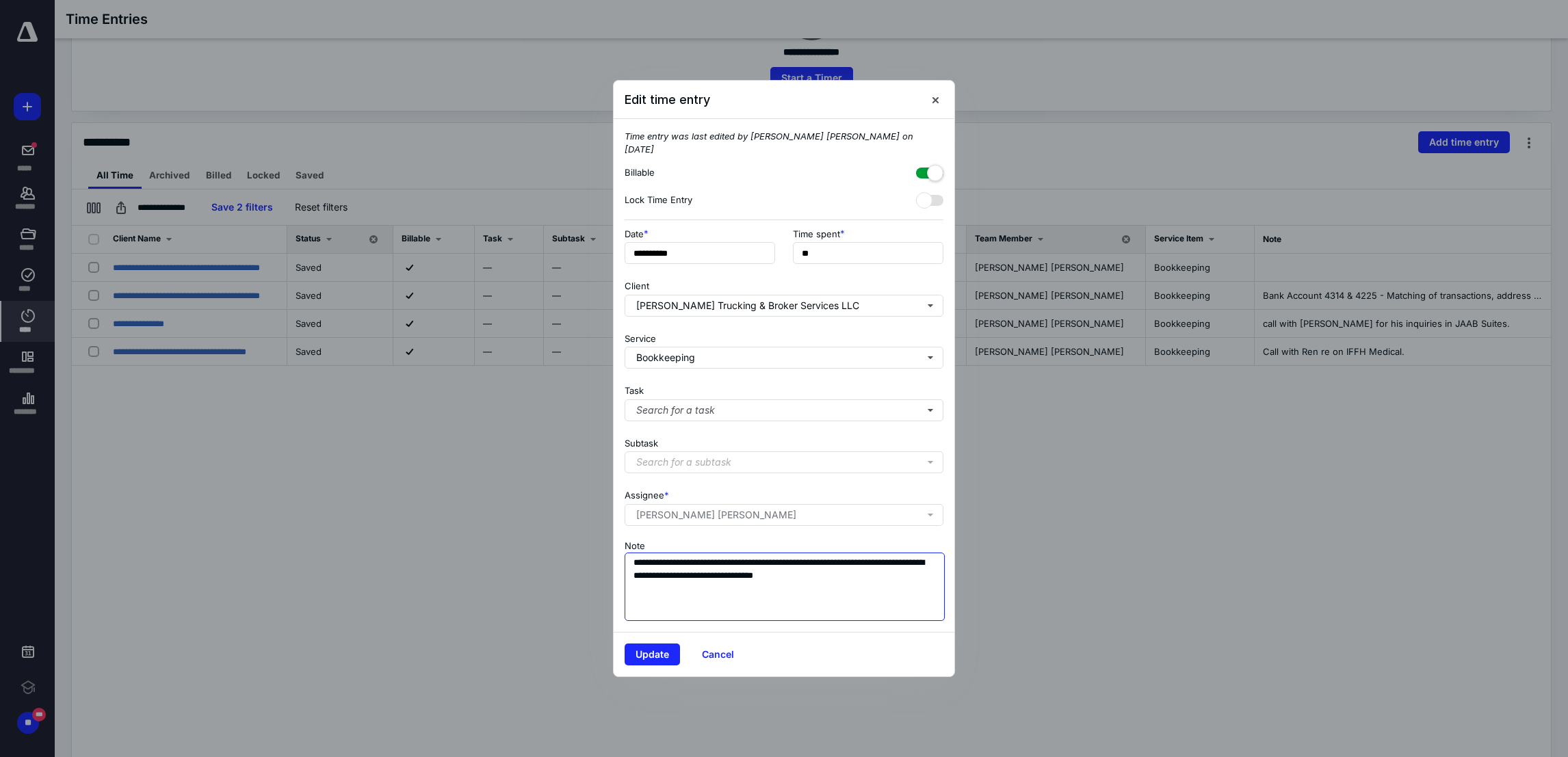 drag, startPoint x: 830, startPoint y: 567, endPoint x: 761, endPoint y: 570, distance: 69.06519 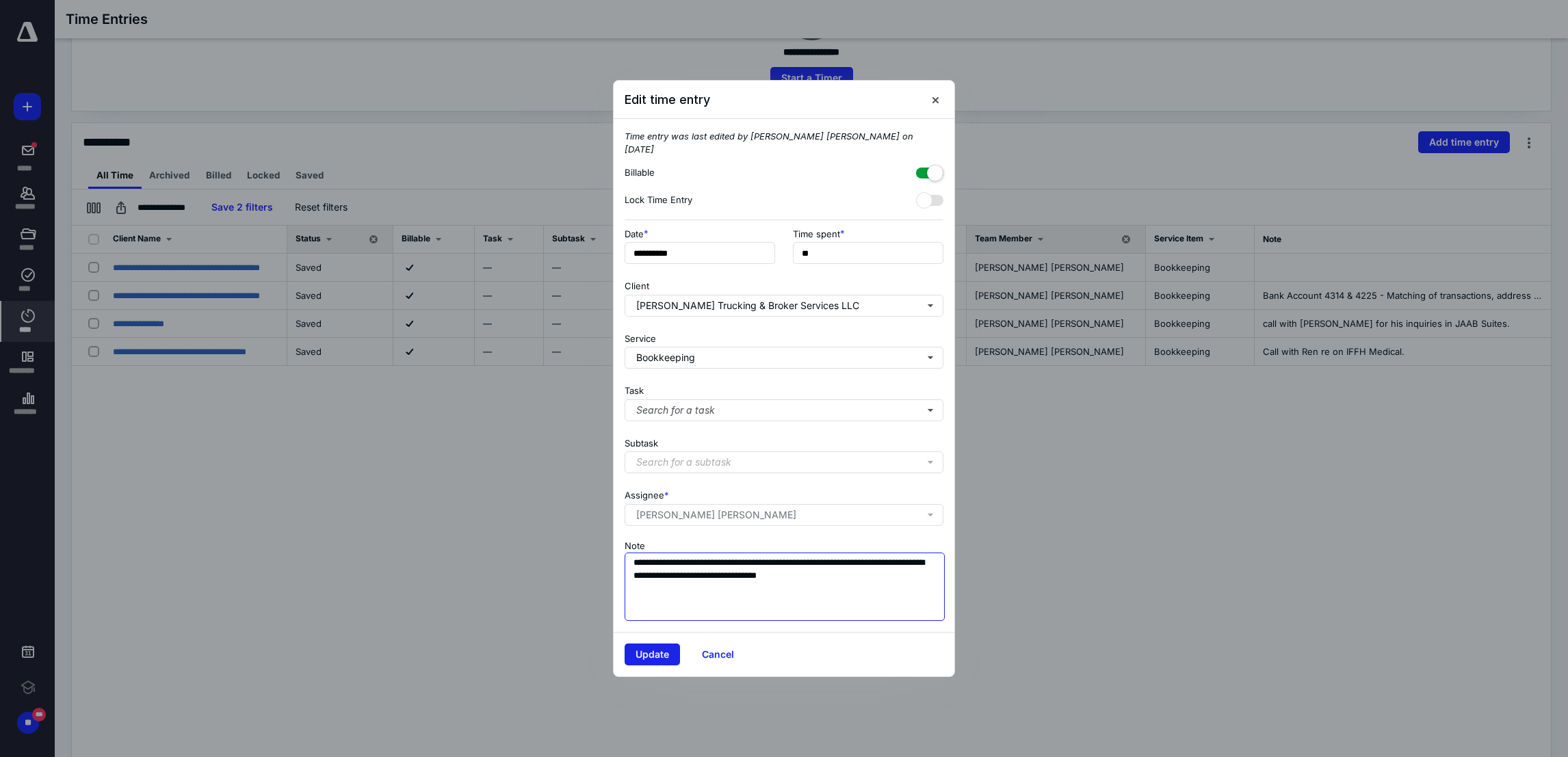 type on "**********" 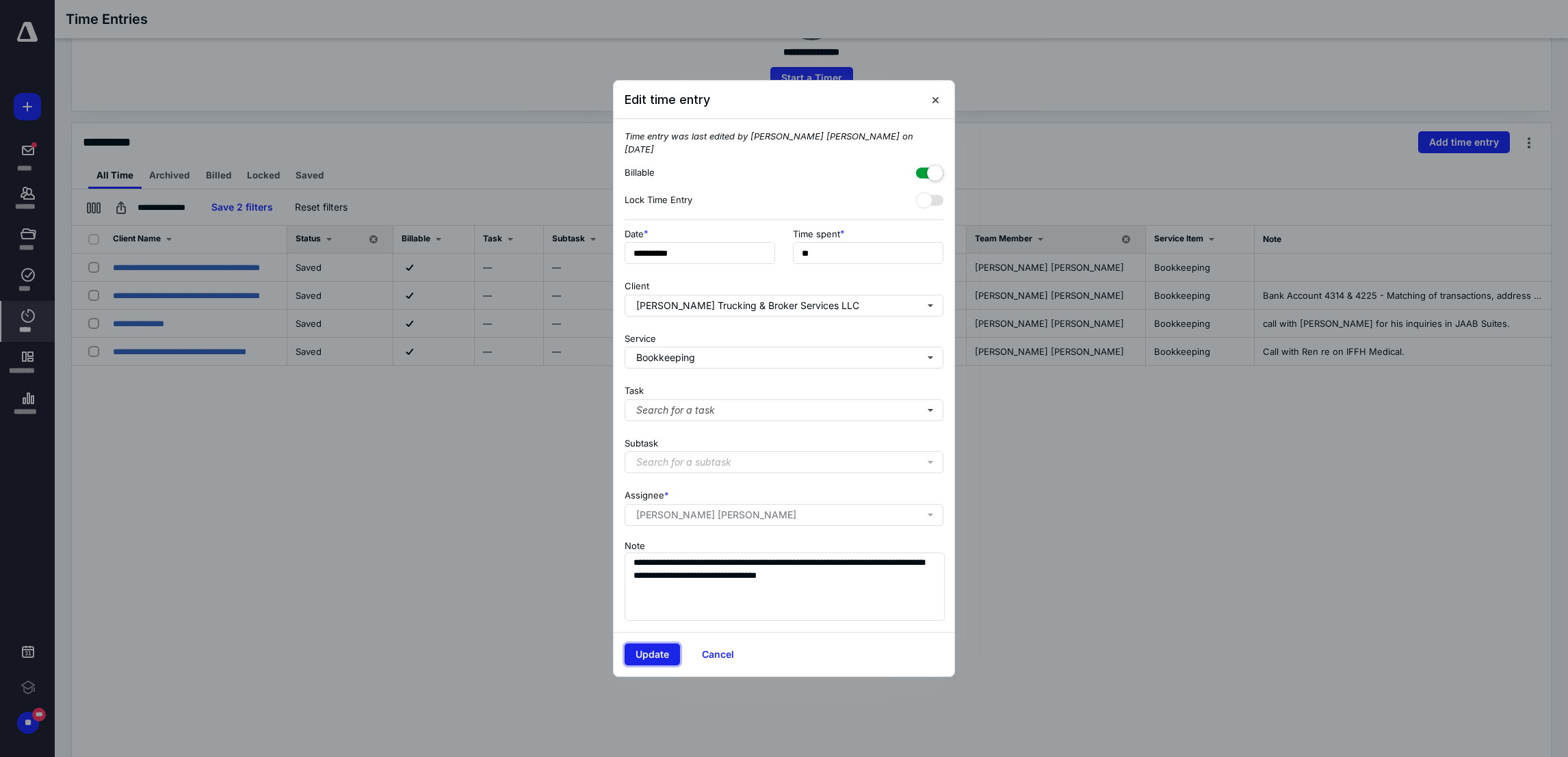 click on "Update" at bounding box center [652, 654] 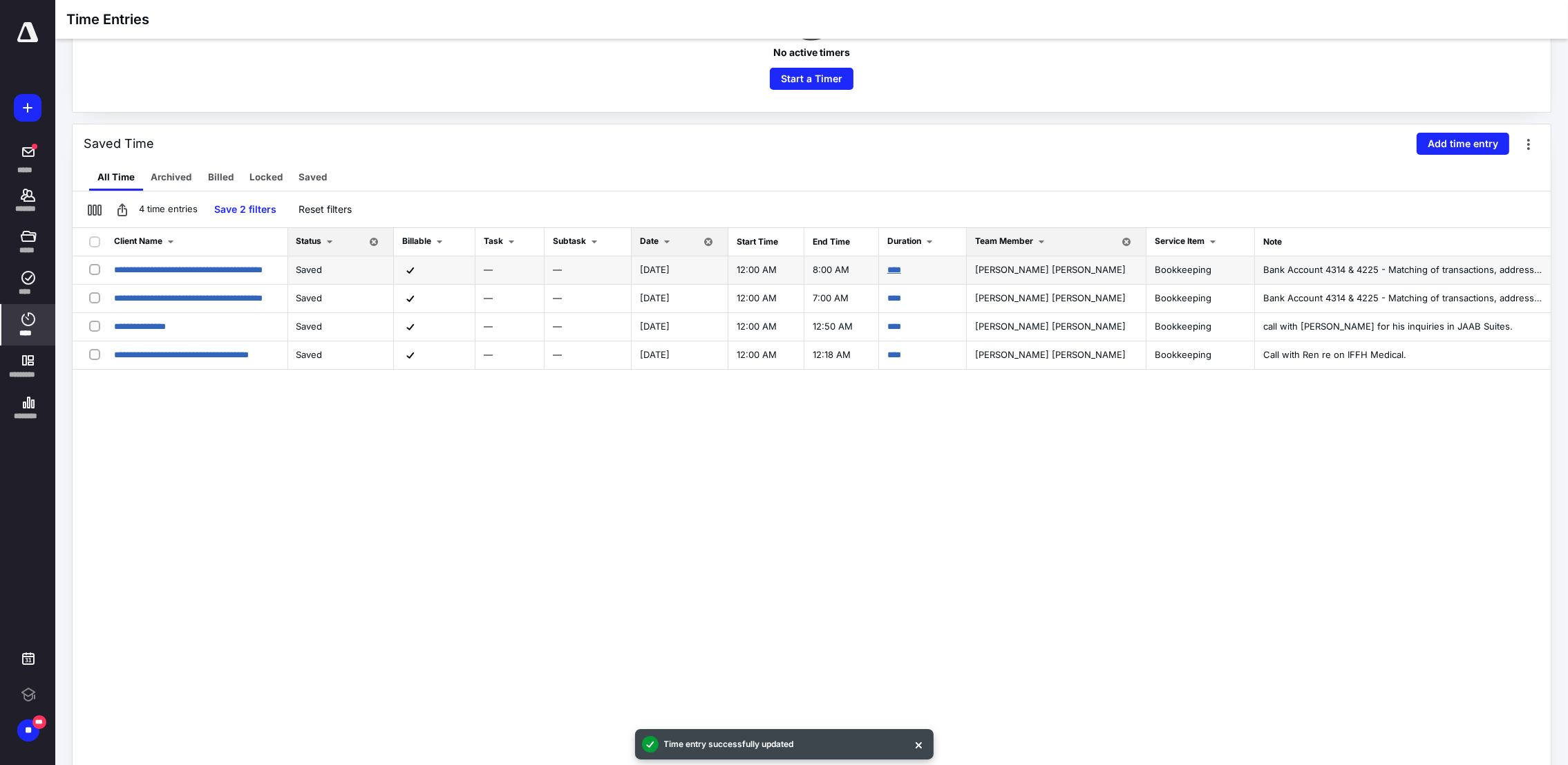 click on "****" at bounding box center (894, 270) 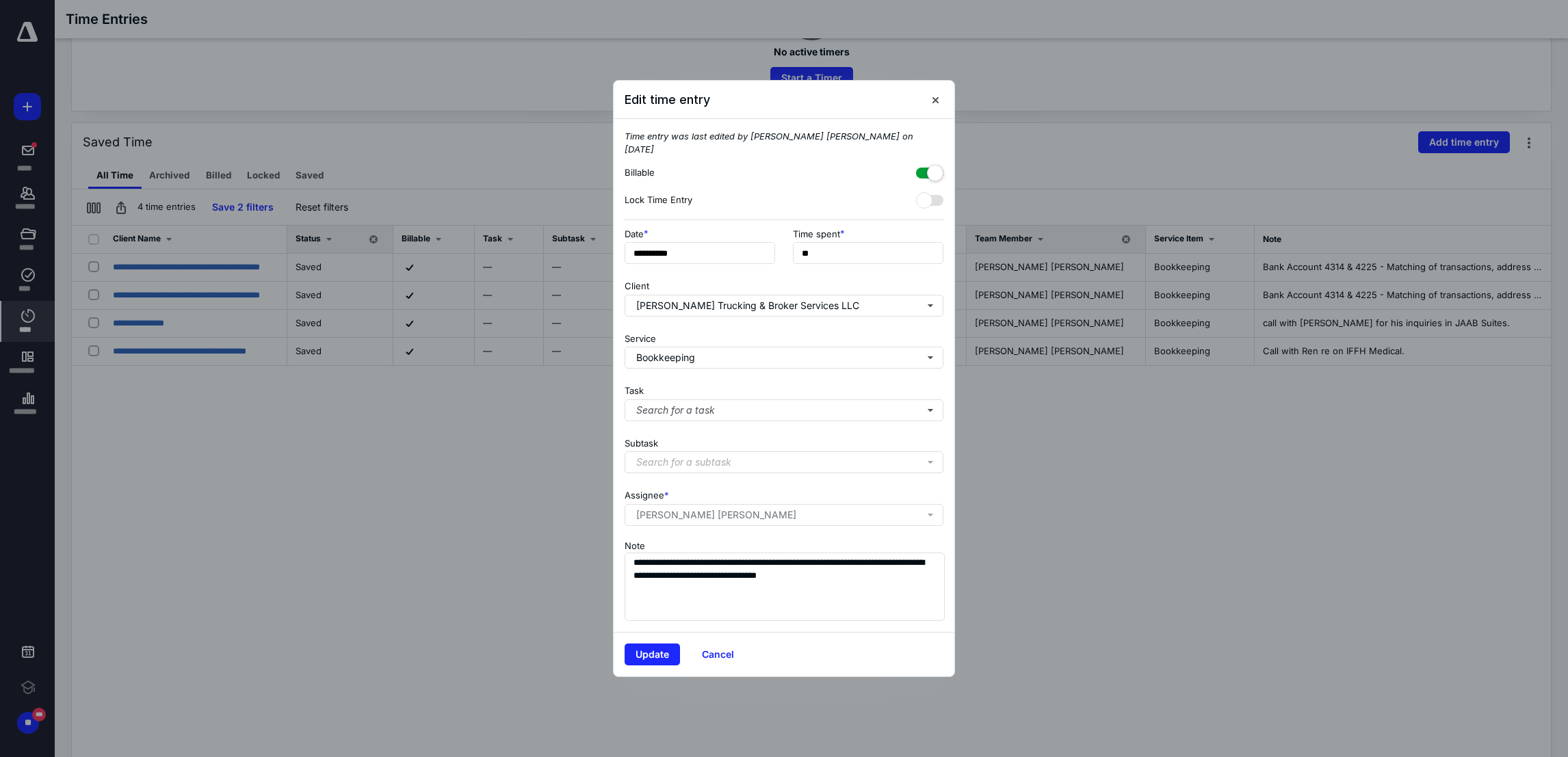 click on "Edit time entry" at bounding box center (784, 100) 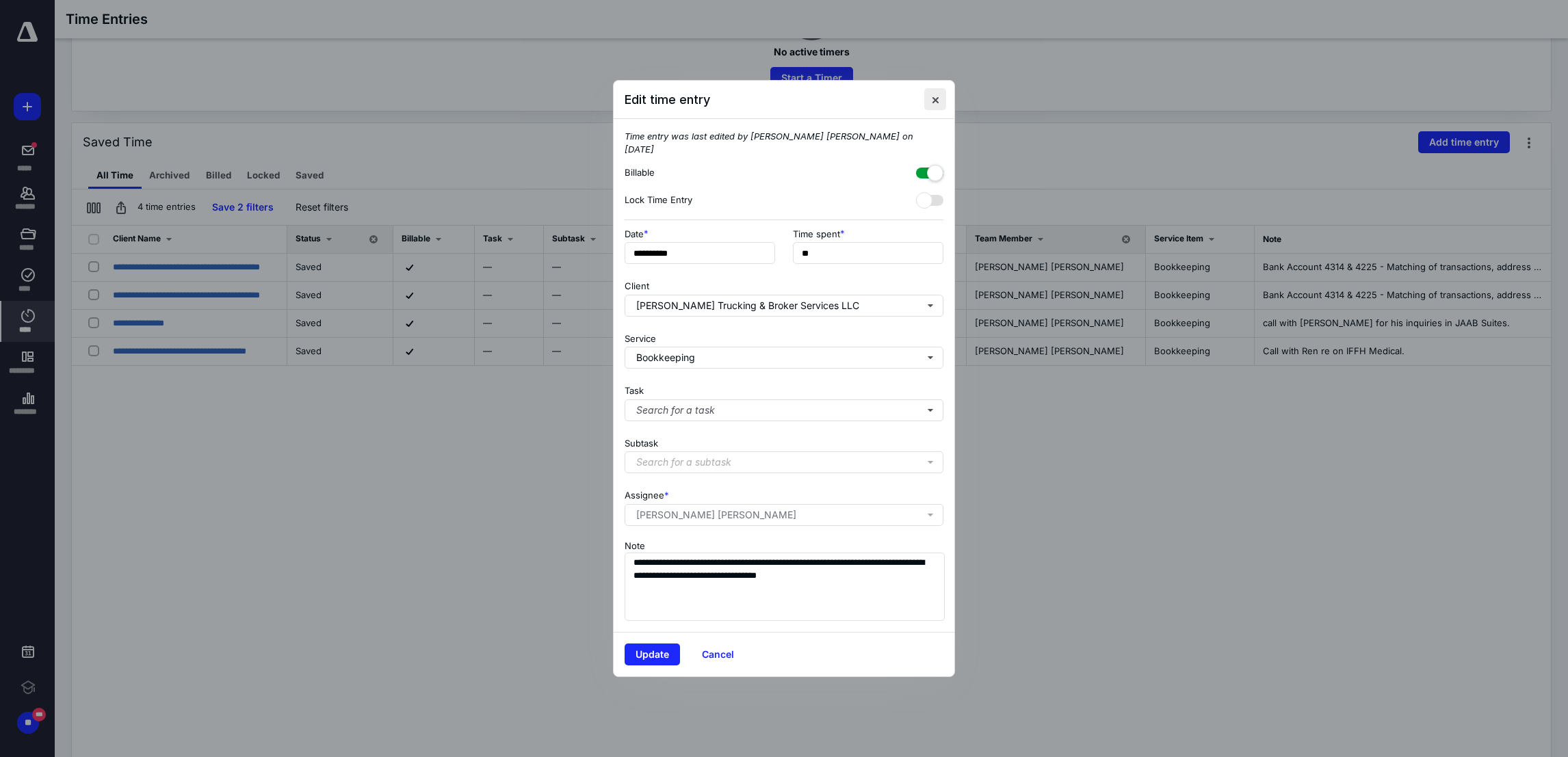 click at bounding box center [935, 99] 